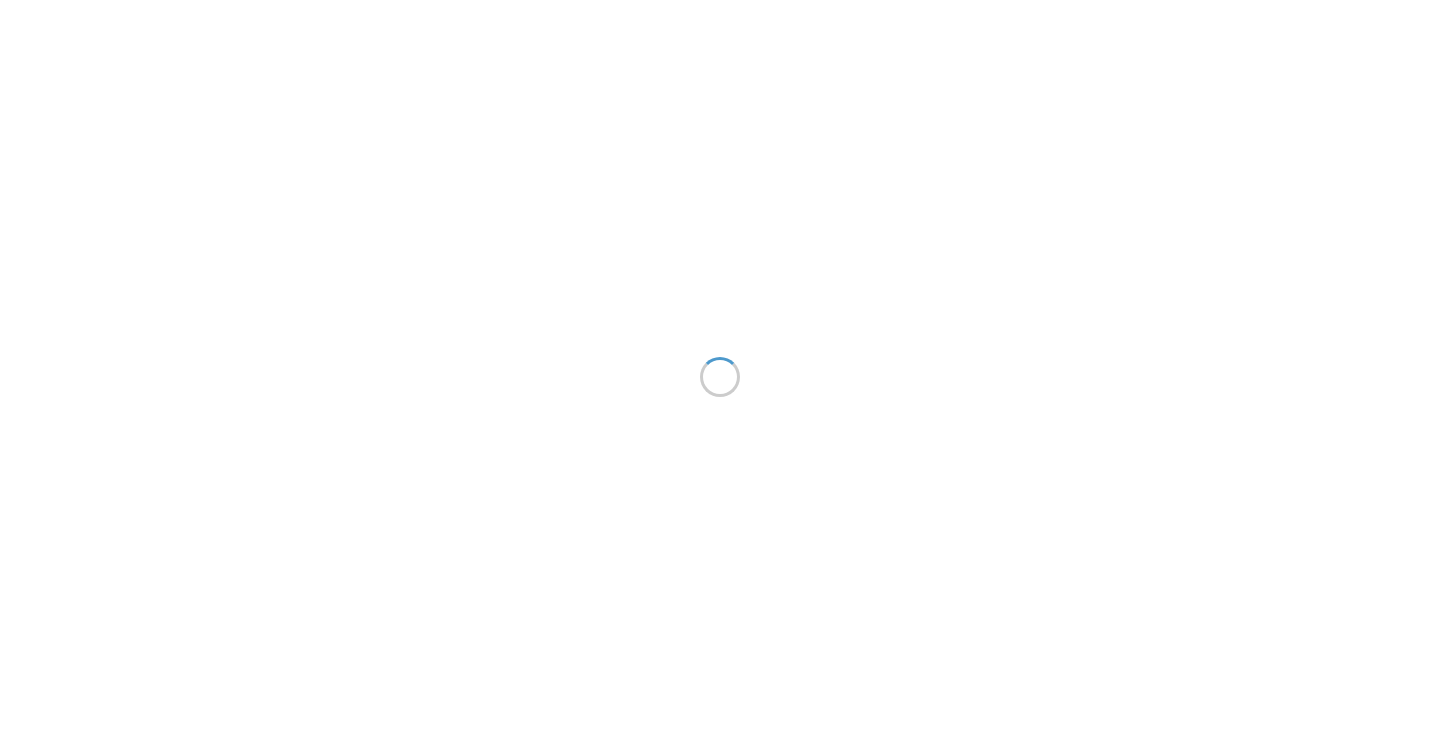 scroll, scrollTop: 0, scrollLeft: 0, axis: both 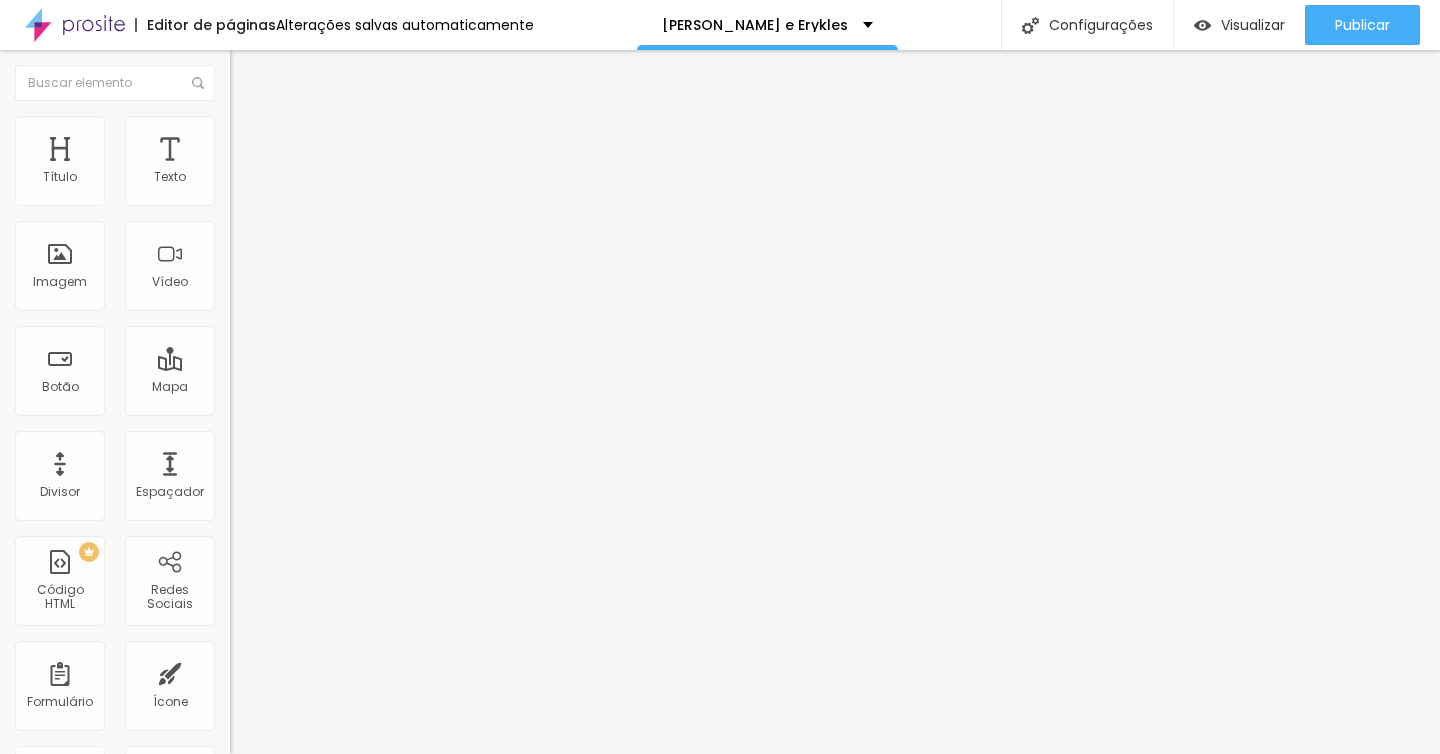 click on "Padrão 4:3" at bounding box center (263, 290) 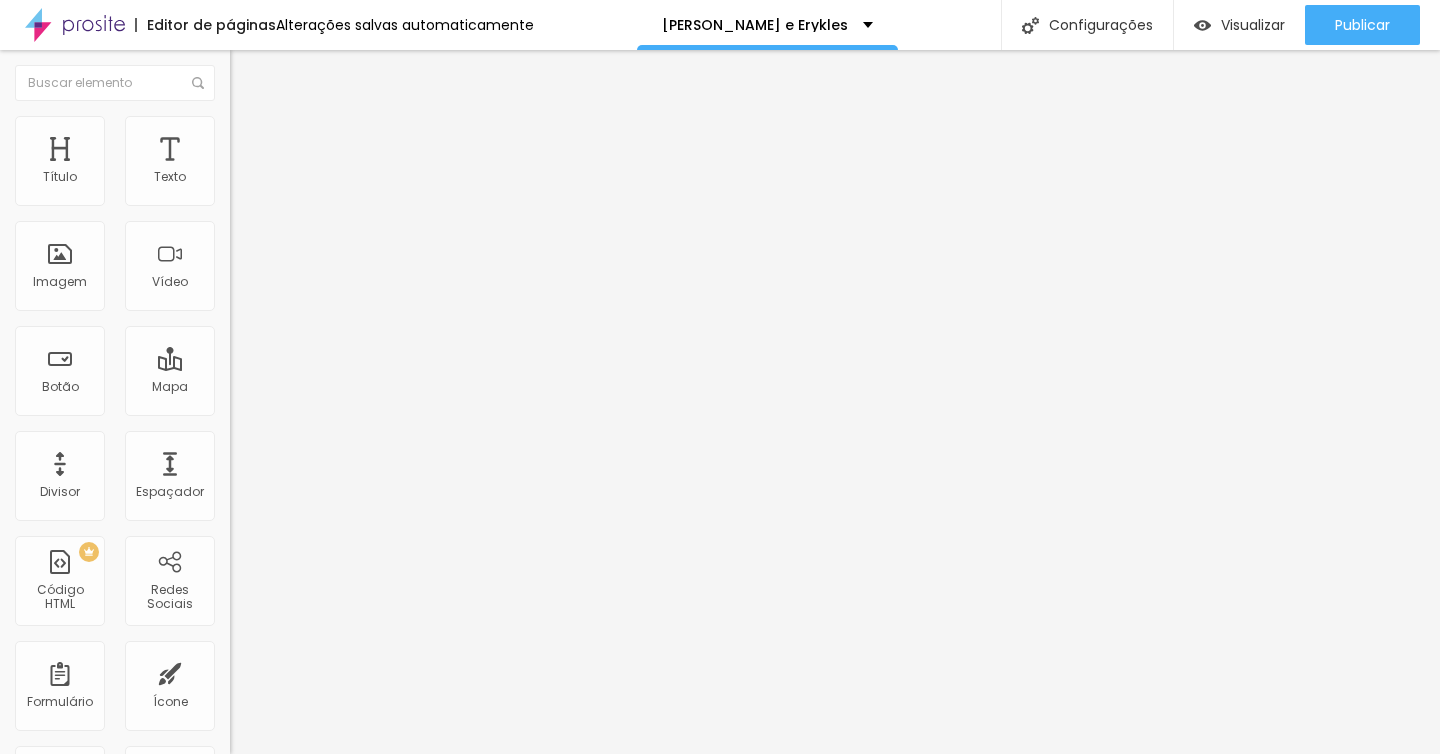 click on "16:9" at bounding box center (276, 314) 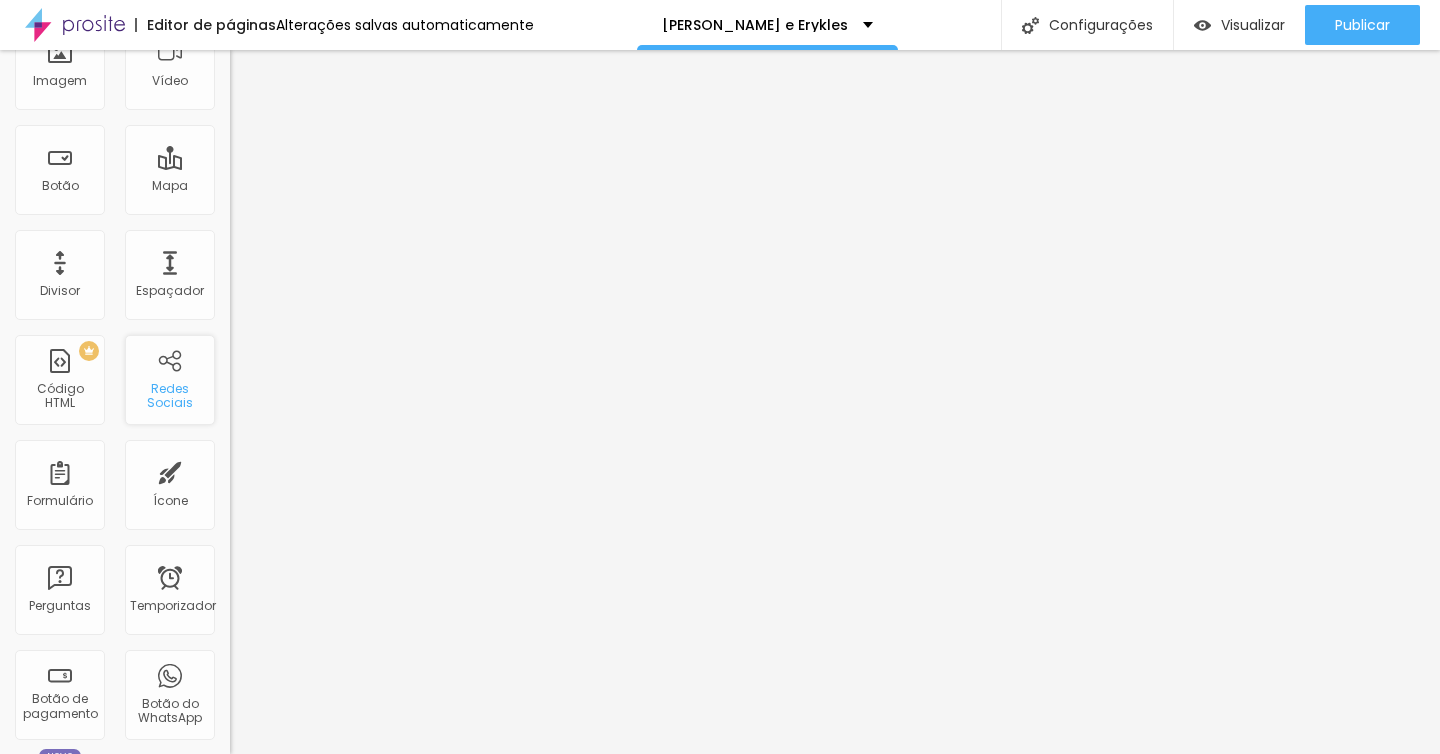 scroll, scrollTop: 237, scrollLeft: 0, axis: vertical 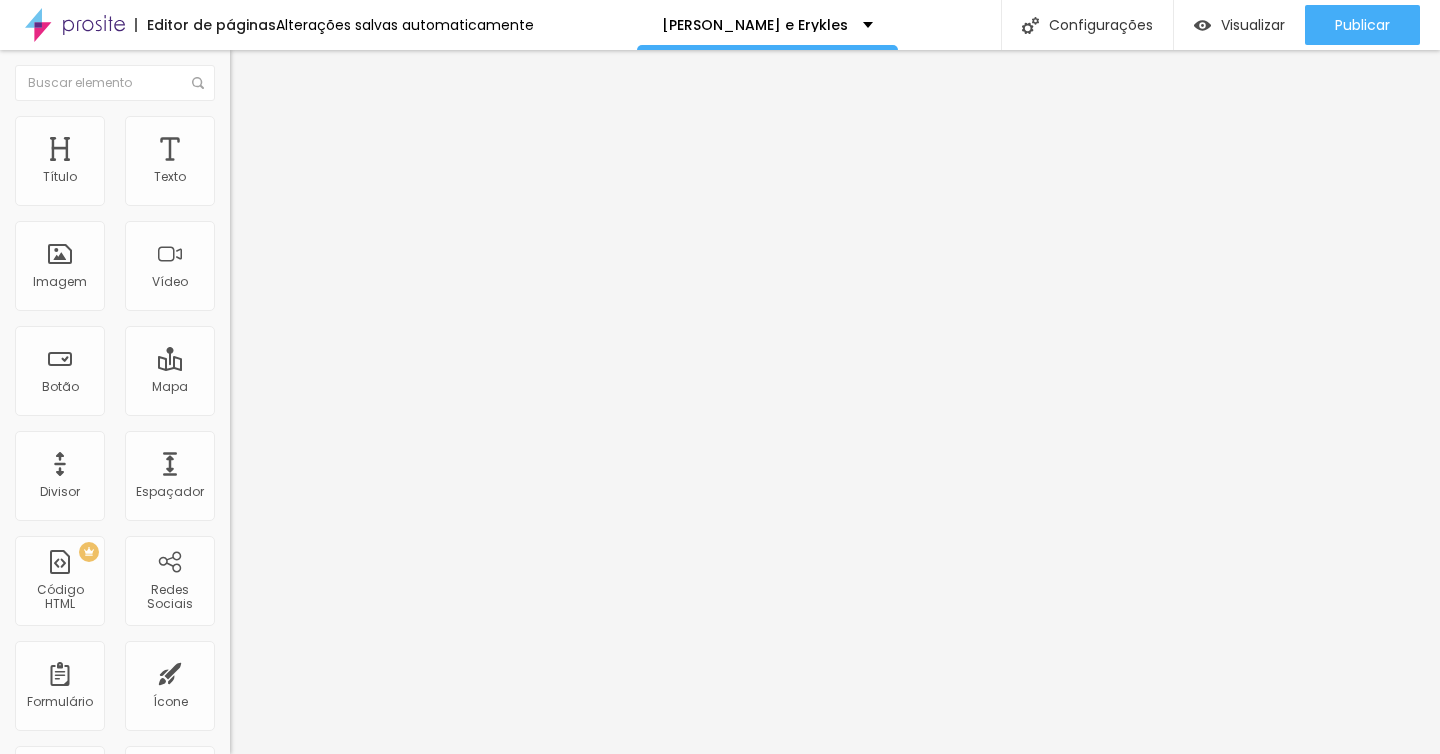 click on "17 de julho de 2025 às 16:33" at bounding box center (333, 178) 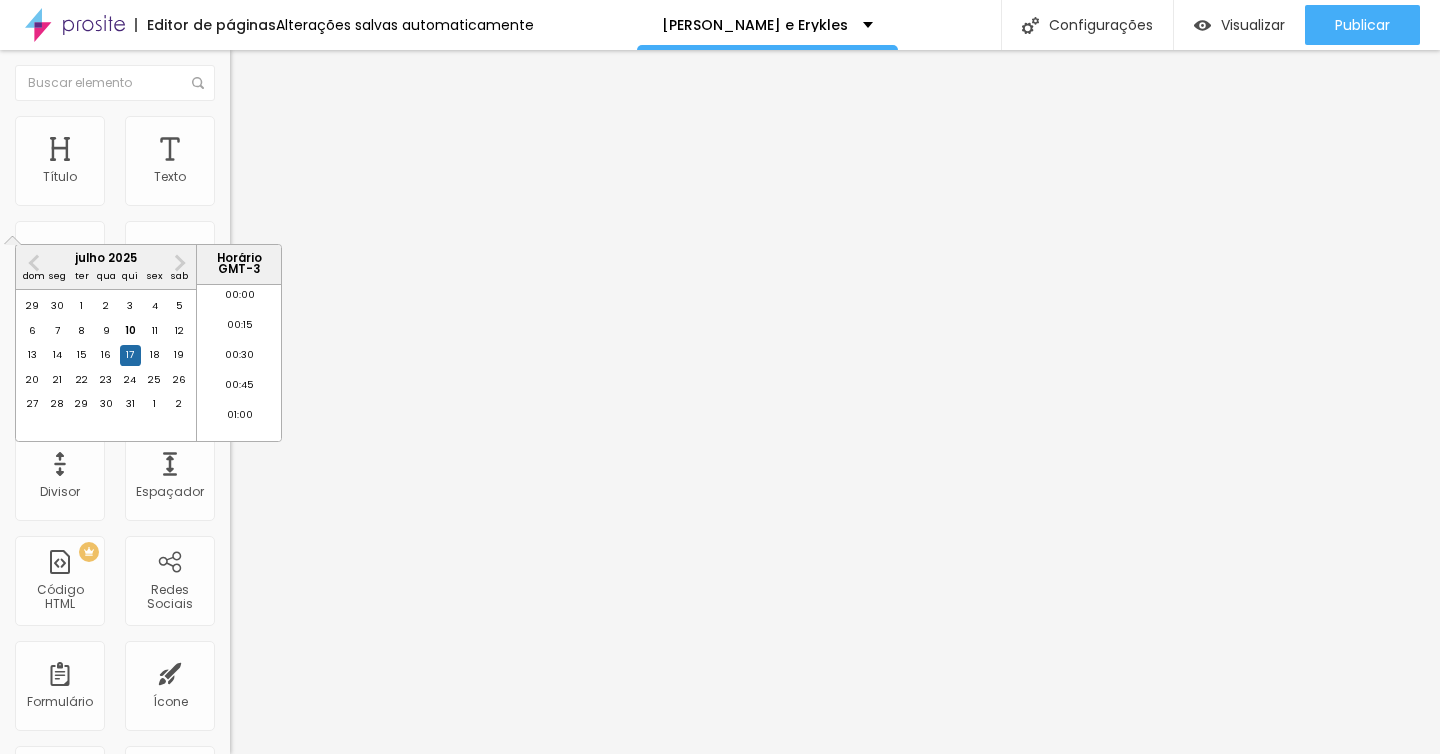 scroll, scrollTop: 1917, scrollLeft: 0, axis: vertical 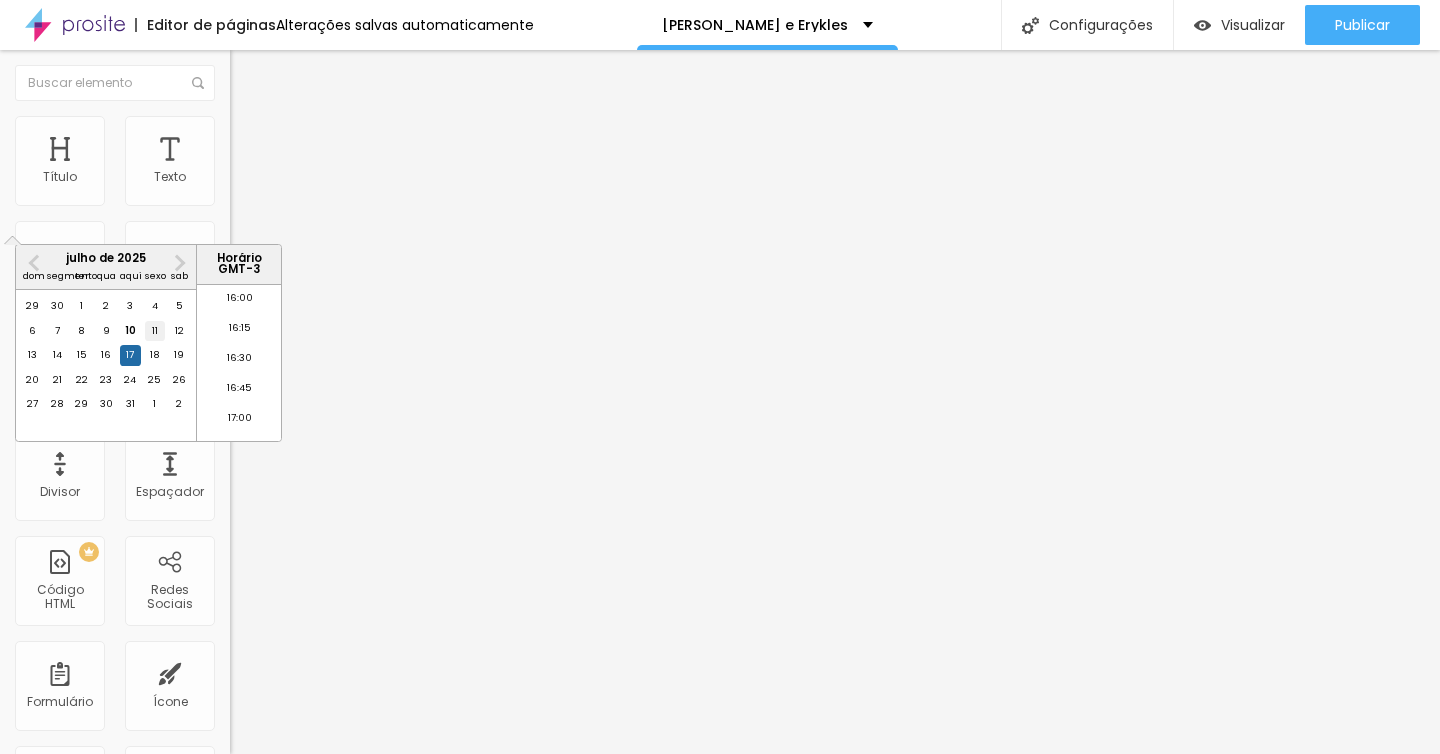 click on "11" at bounding box center (155, 331) 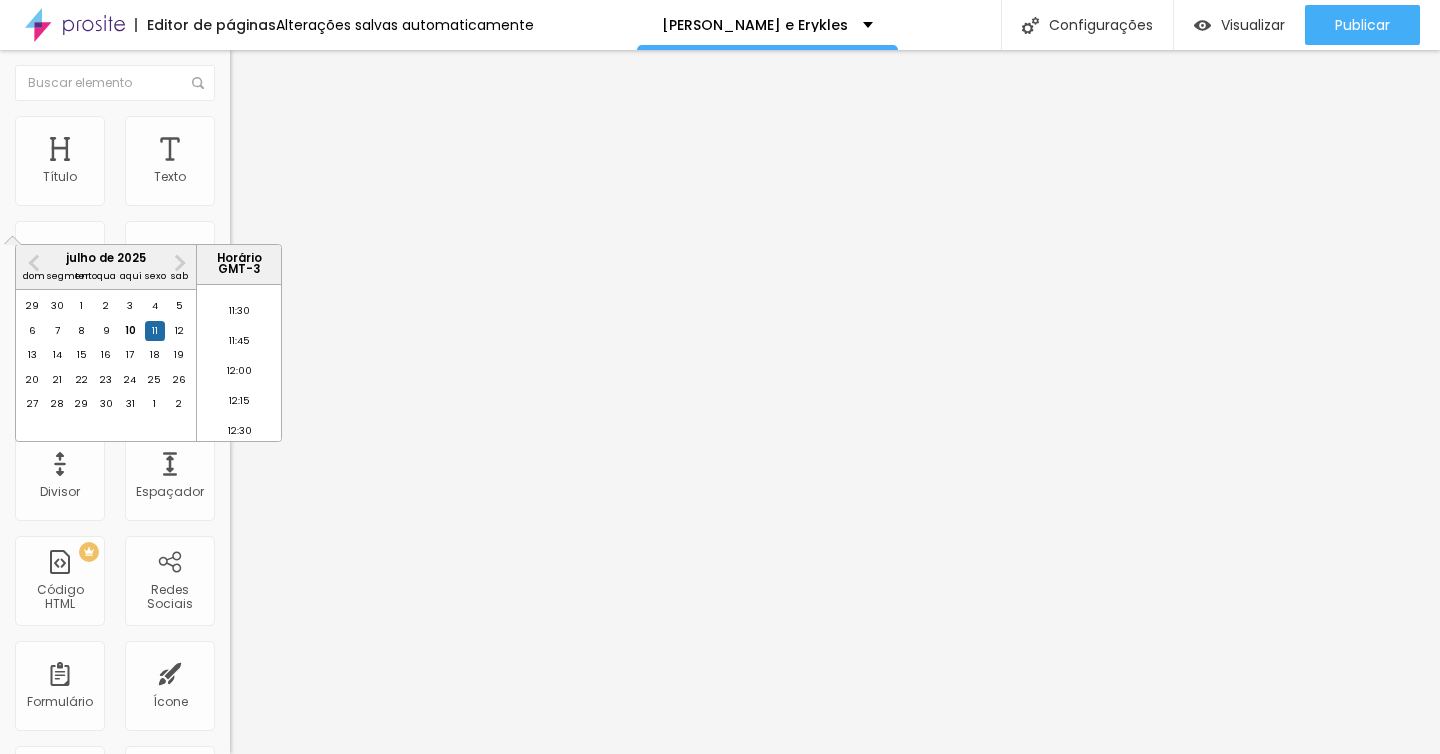 scroll, scrollTop: 1360, scrollLeft: 0, axis: vertical 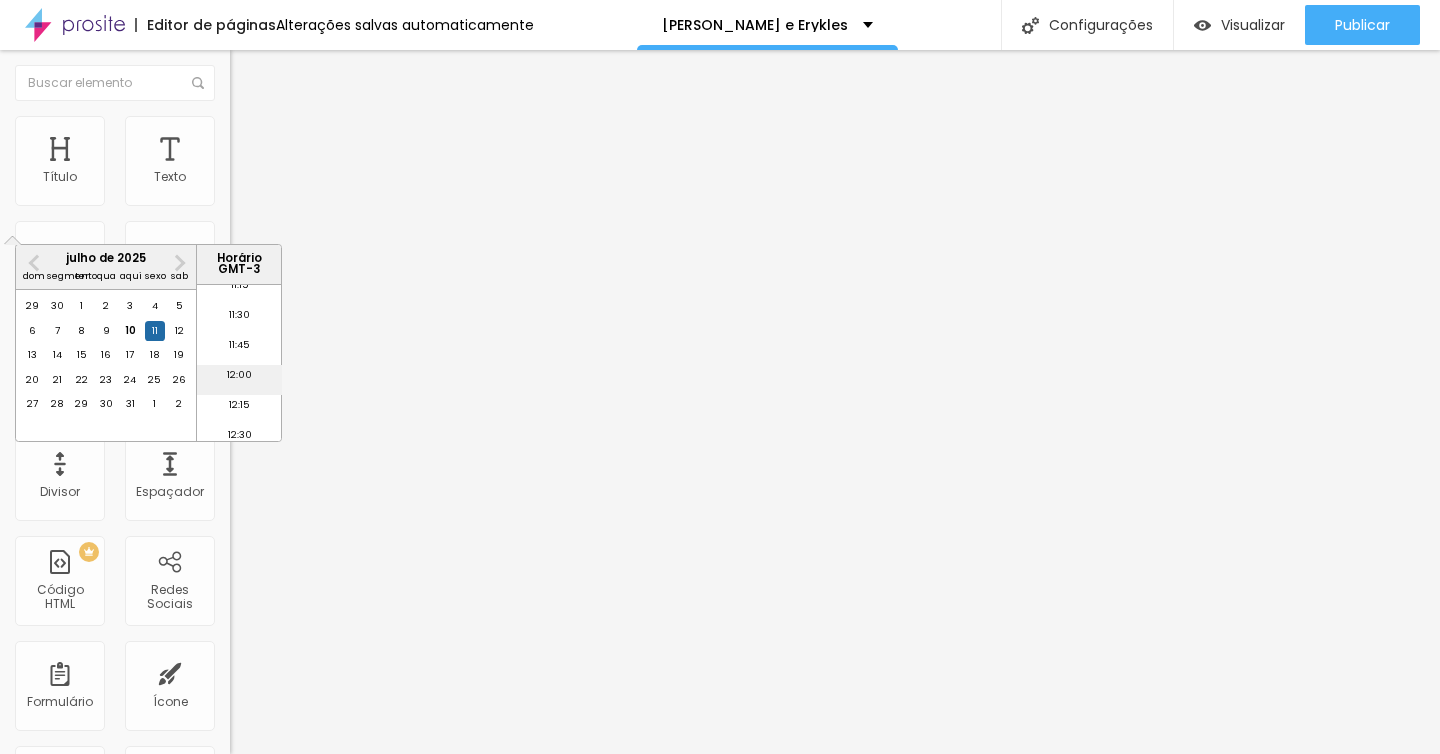 click on "12:00" at bounding box center (239, 374) 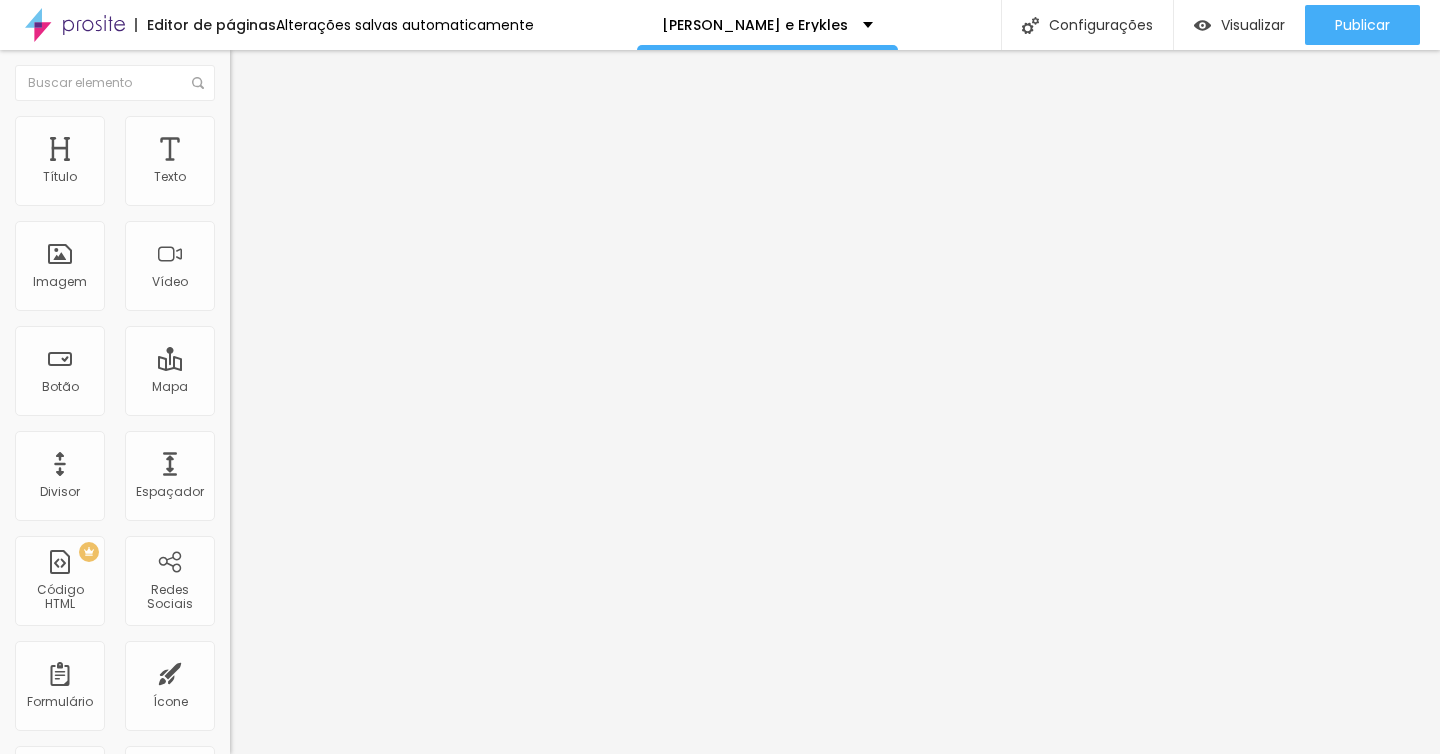 click on "Data e horário 11 de julho de 2025 às 12:00 Mostrar contador [PERSON_NAME] Minutos Segundos Texto para [PERSON_NAME] [PERSON_NAME] Texto para Horas Horas Texto para [PERSON_NAME] Texto para Segundos Segundos" at bounding box center (345, 351) 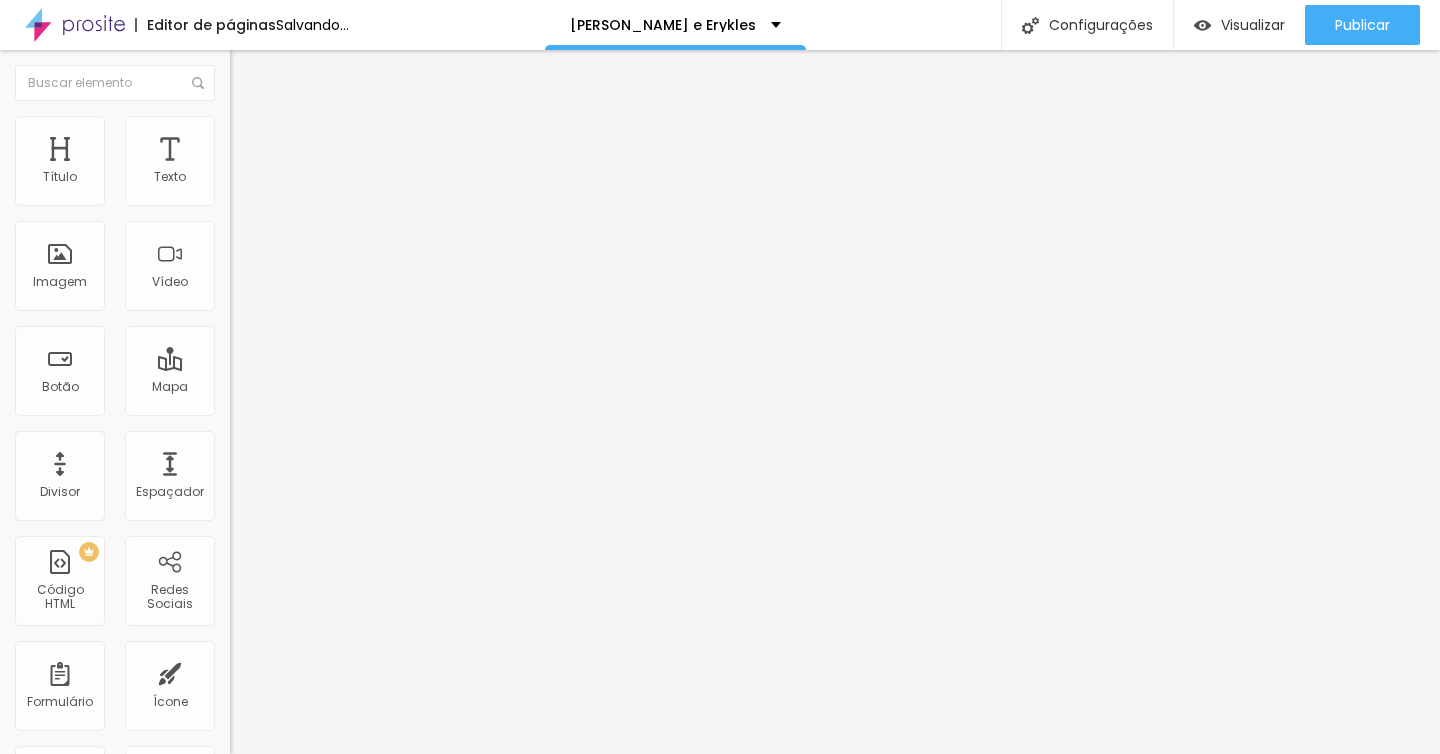 click on "Segundos" at bounding box center (345, 289) 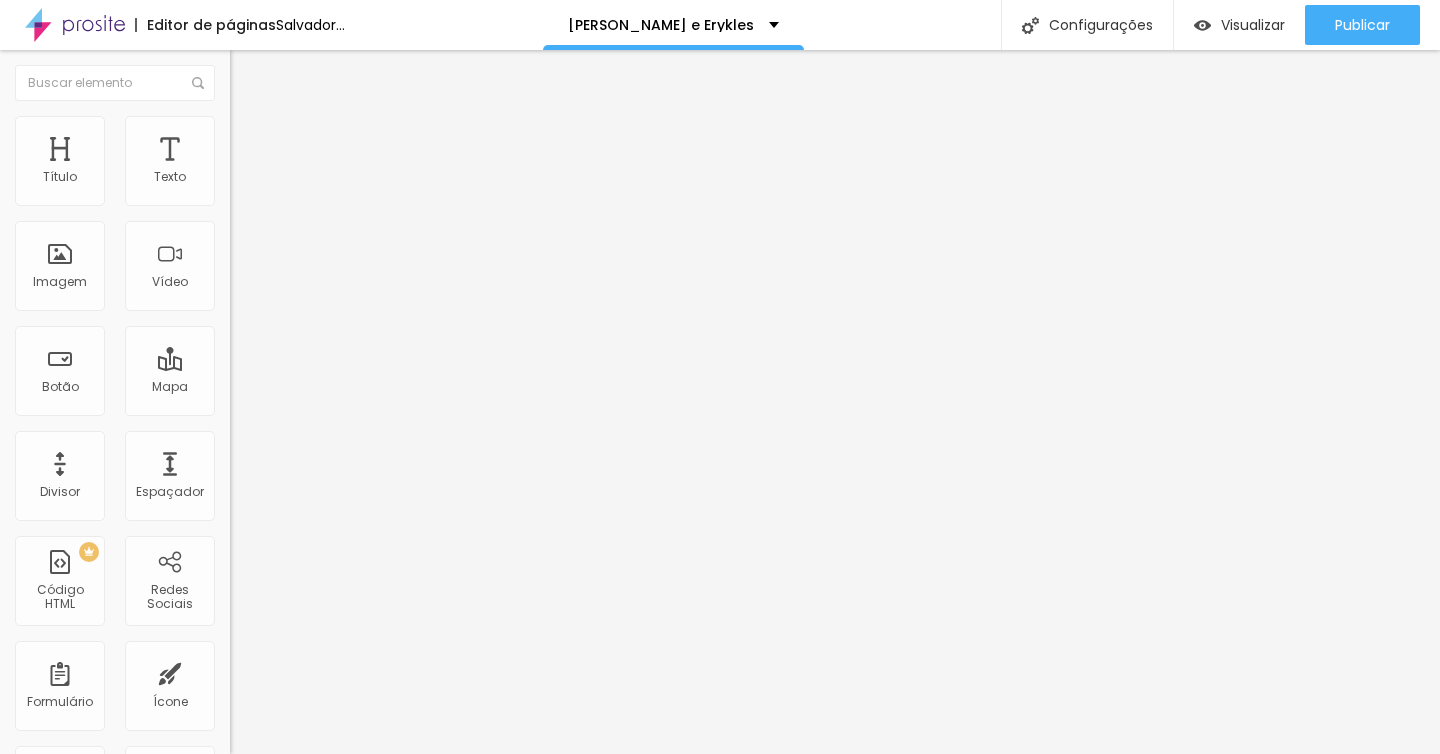 click at bounding box center [239, 125] 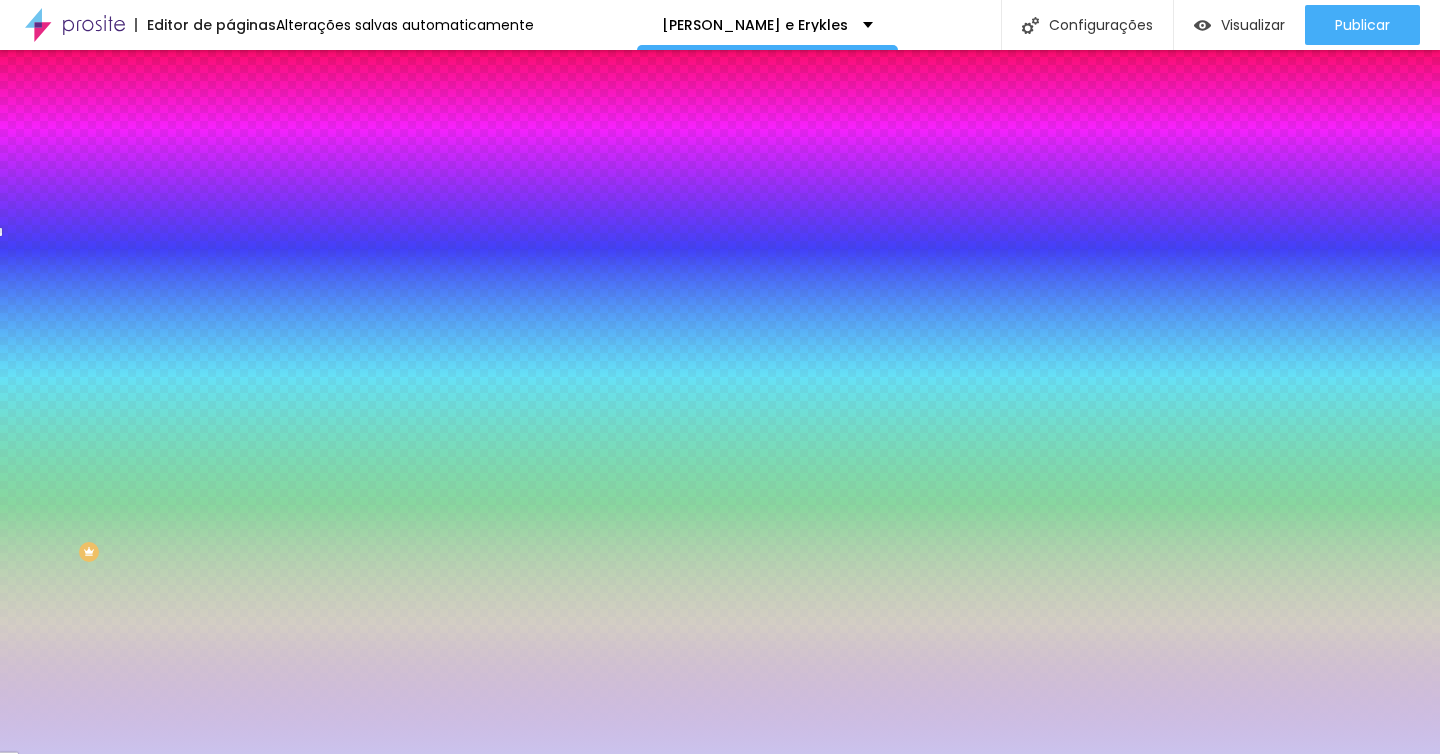 click at bounding box center [244, 333] 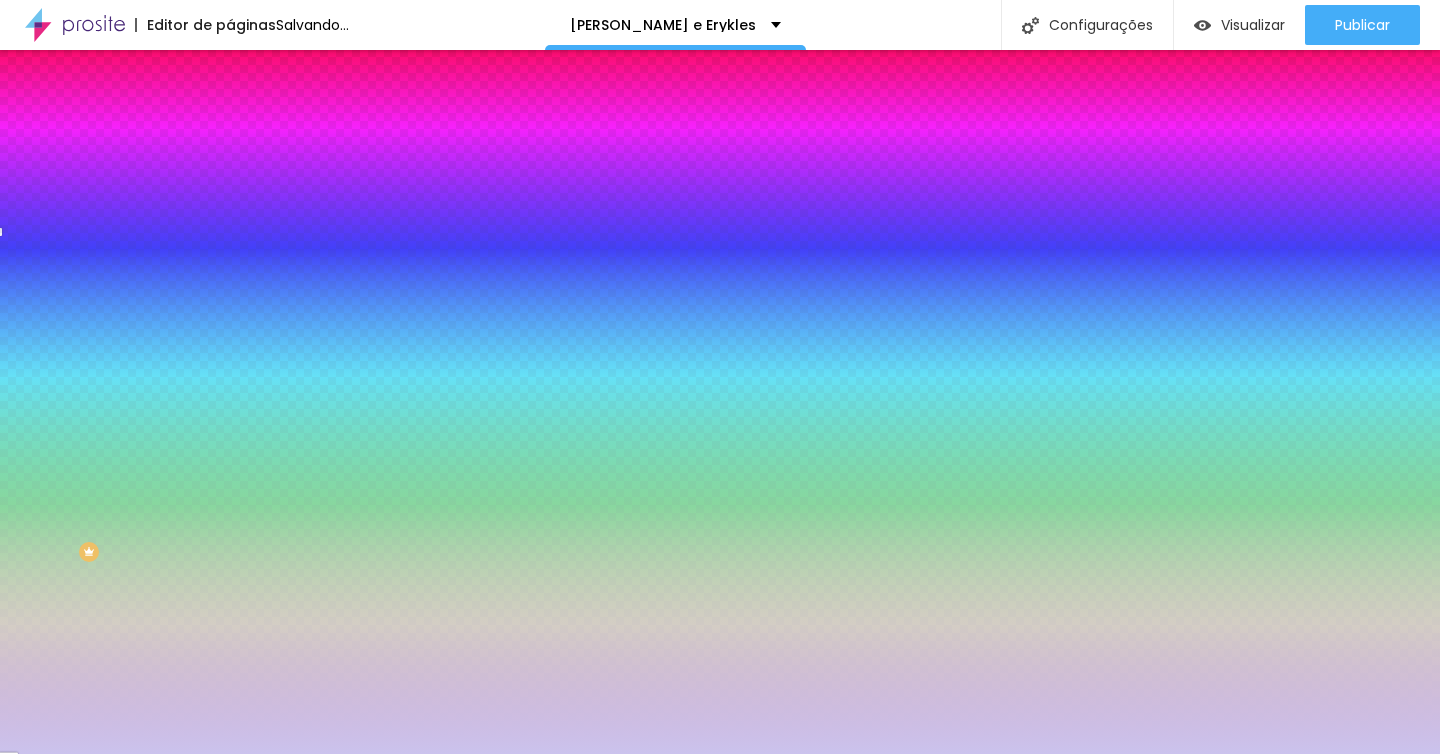 click at bounding box center [345, 393] 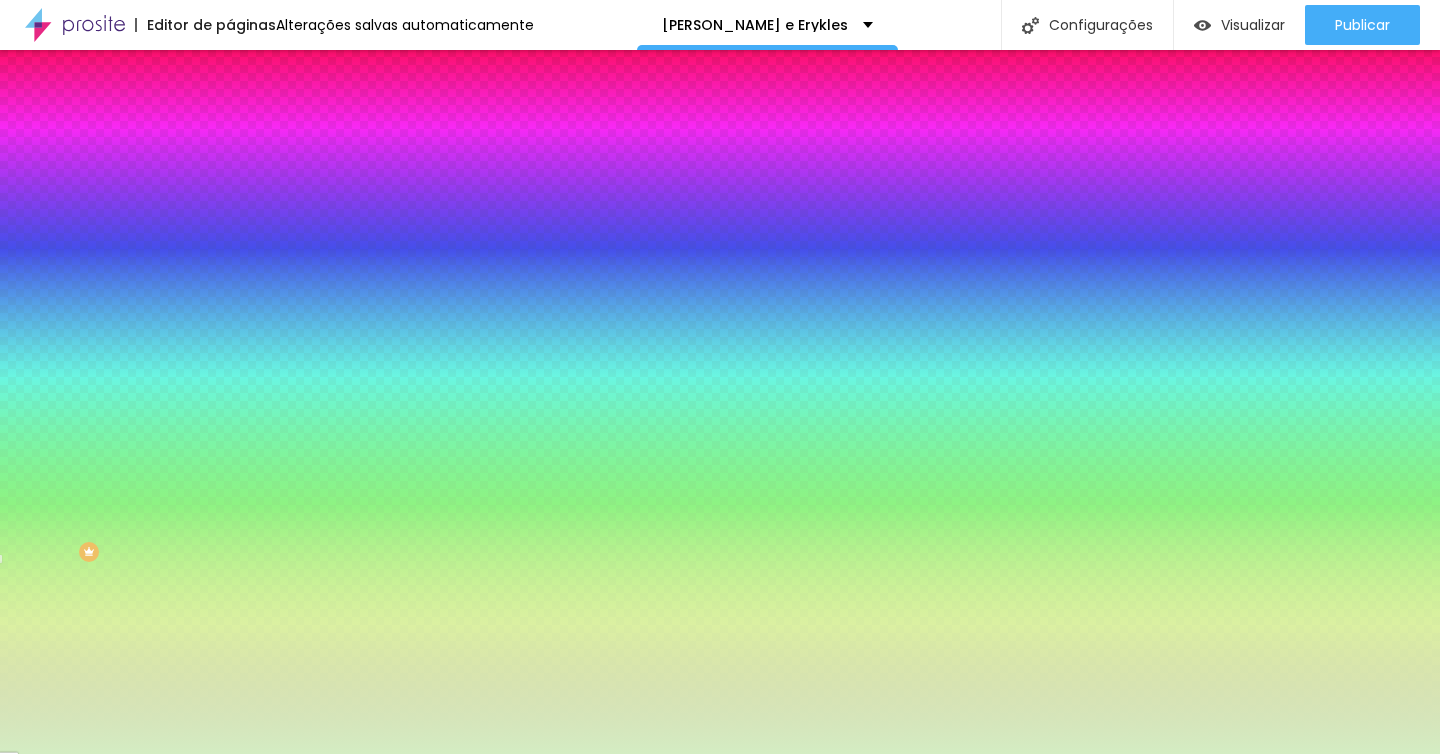 drag, startPoint x: 175, startPoint y: 399, endPoint x: 181, endPoint y: 440, distance: 41.4367 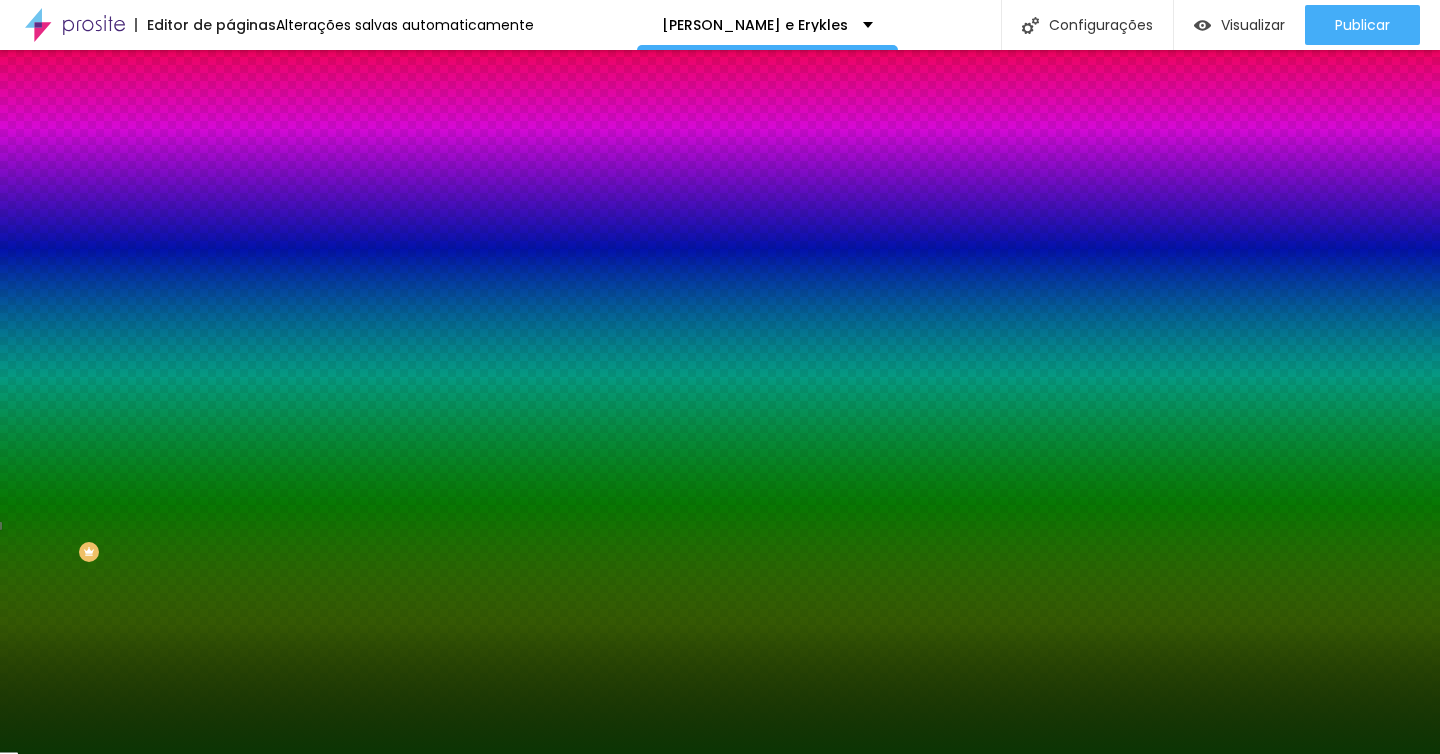 drag, startPoint x: 142, startPoint y: 429, endPoint x: 153, endPoint y: 449, distance: 22.825424 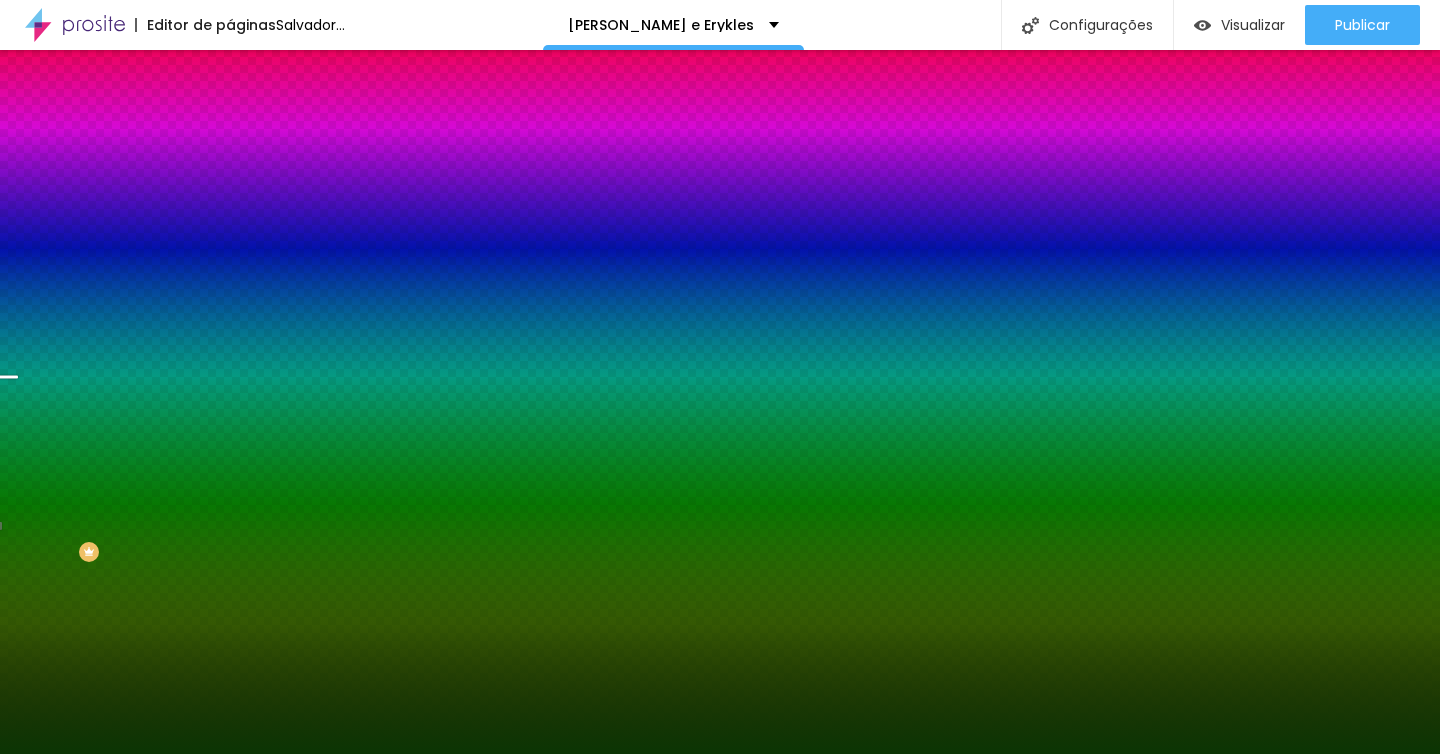 drag, startPoint x: 204, startPoint y: 469, endPoint x: 215, endPoint y: 405, distance: 64.93843 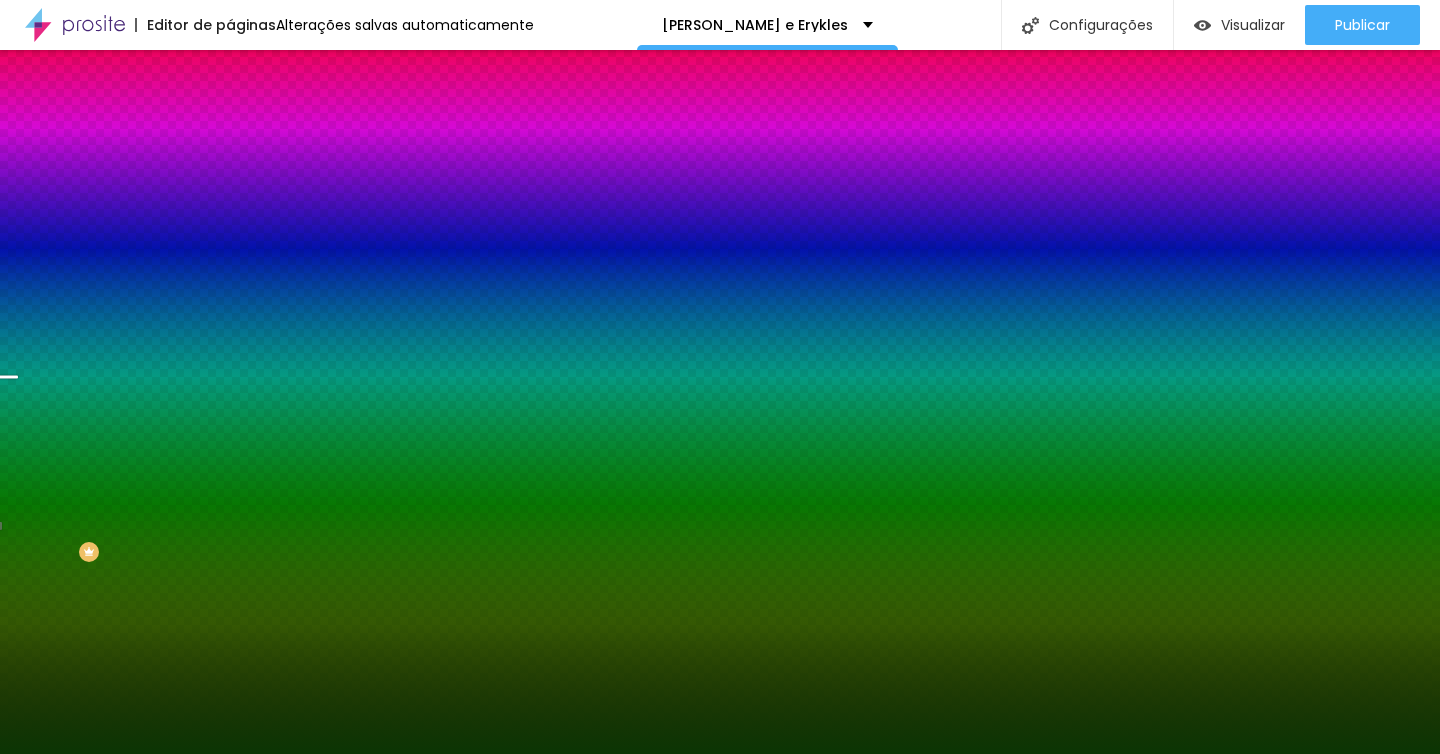 click at bounding box center (345, 393) 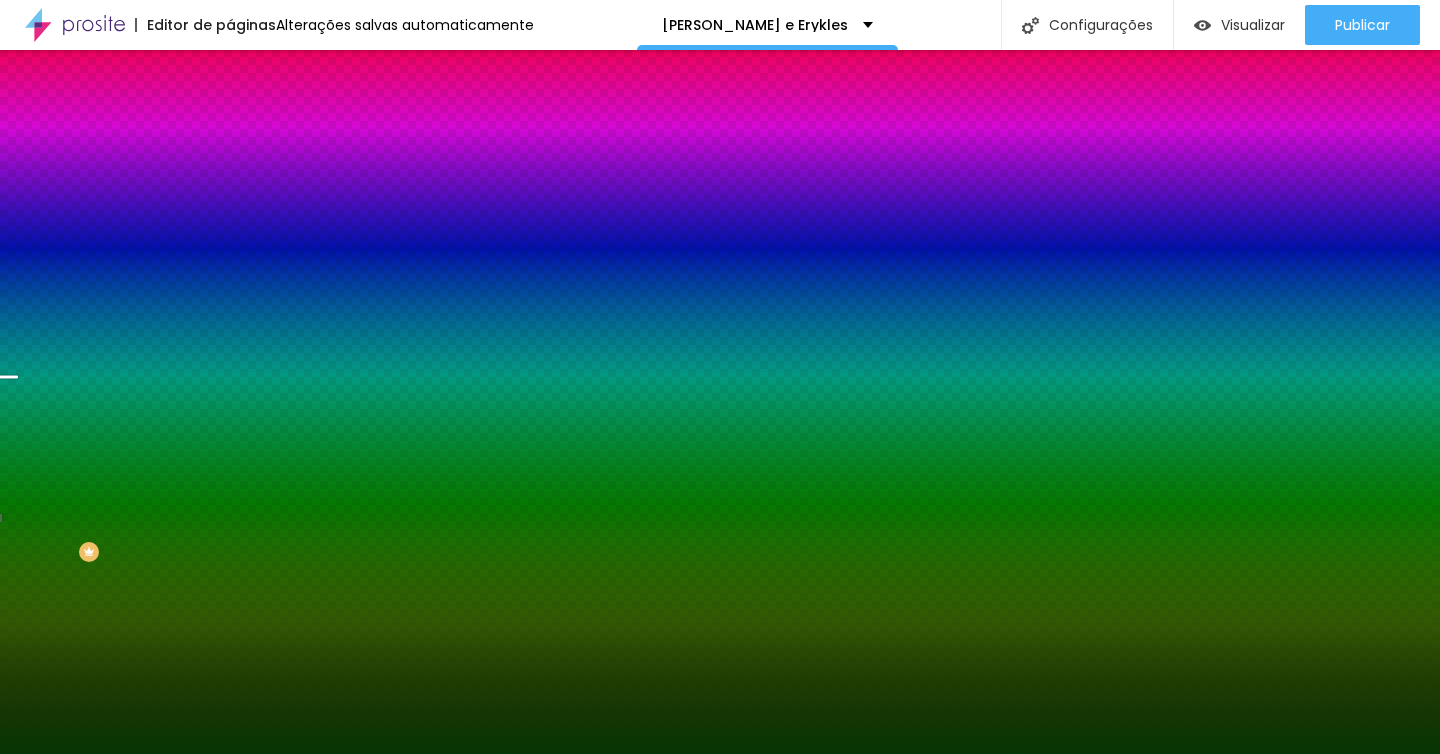 click at bounding box center (720, 377) 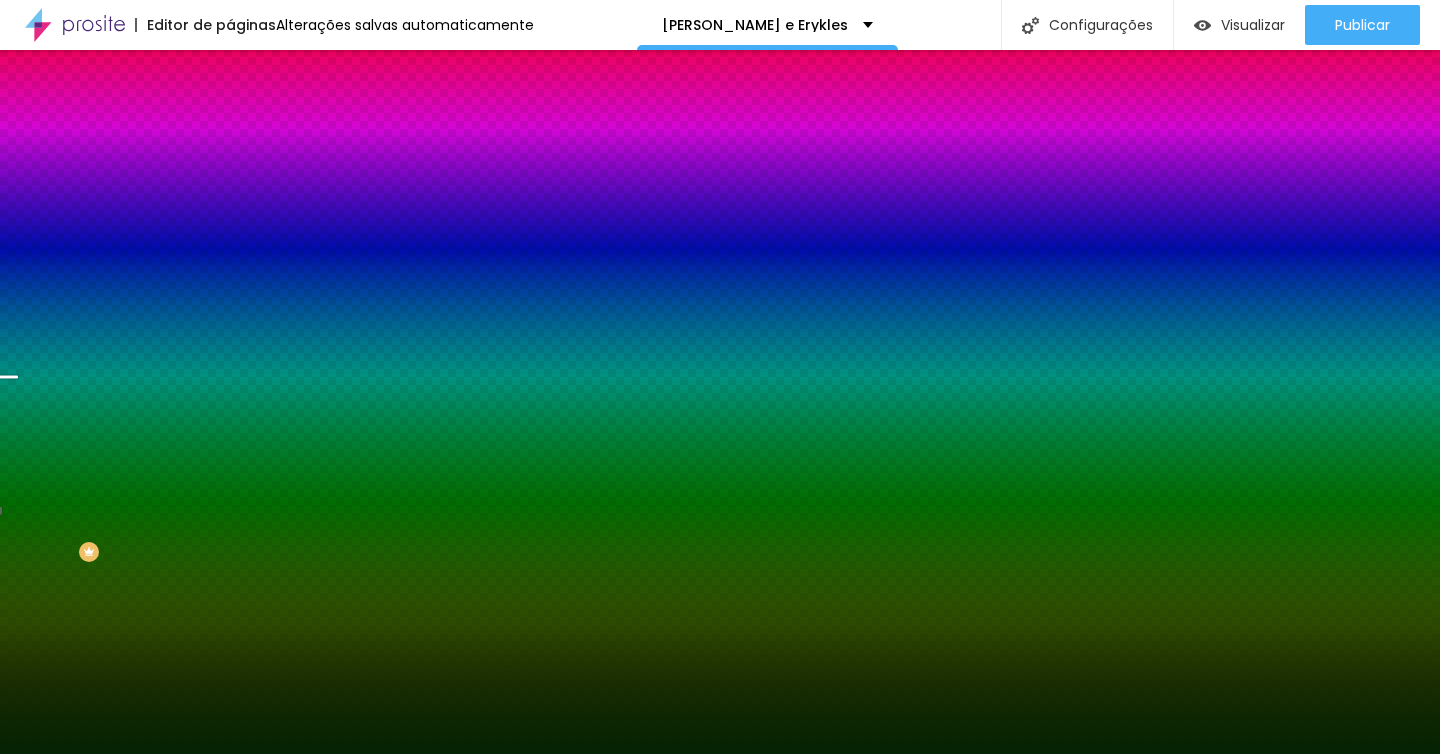 type on "#032602" 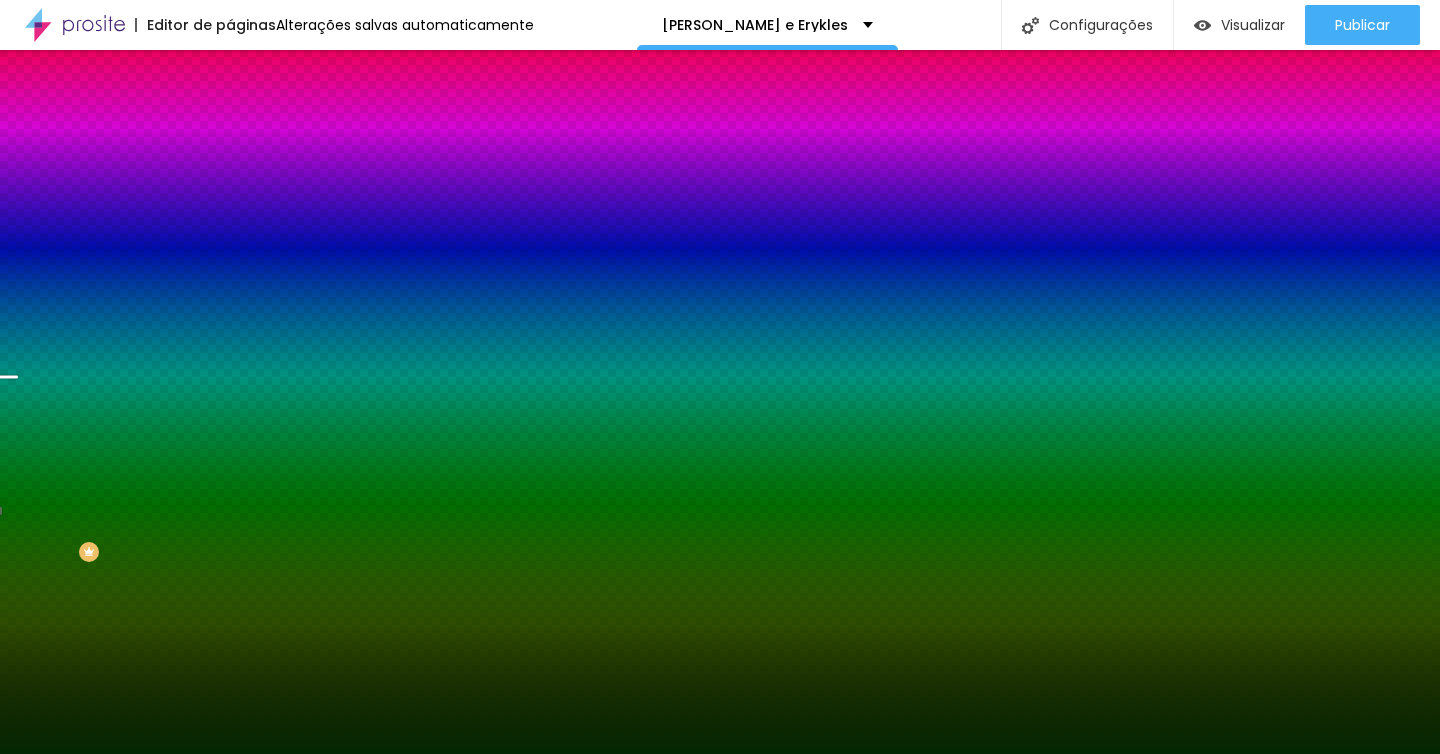 drag, startPoint x: 151, startPoint y: 447, endPoint x: 156, endPoint y: 457, distance: 11.18034 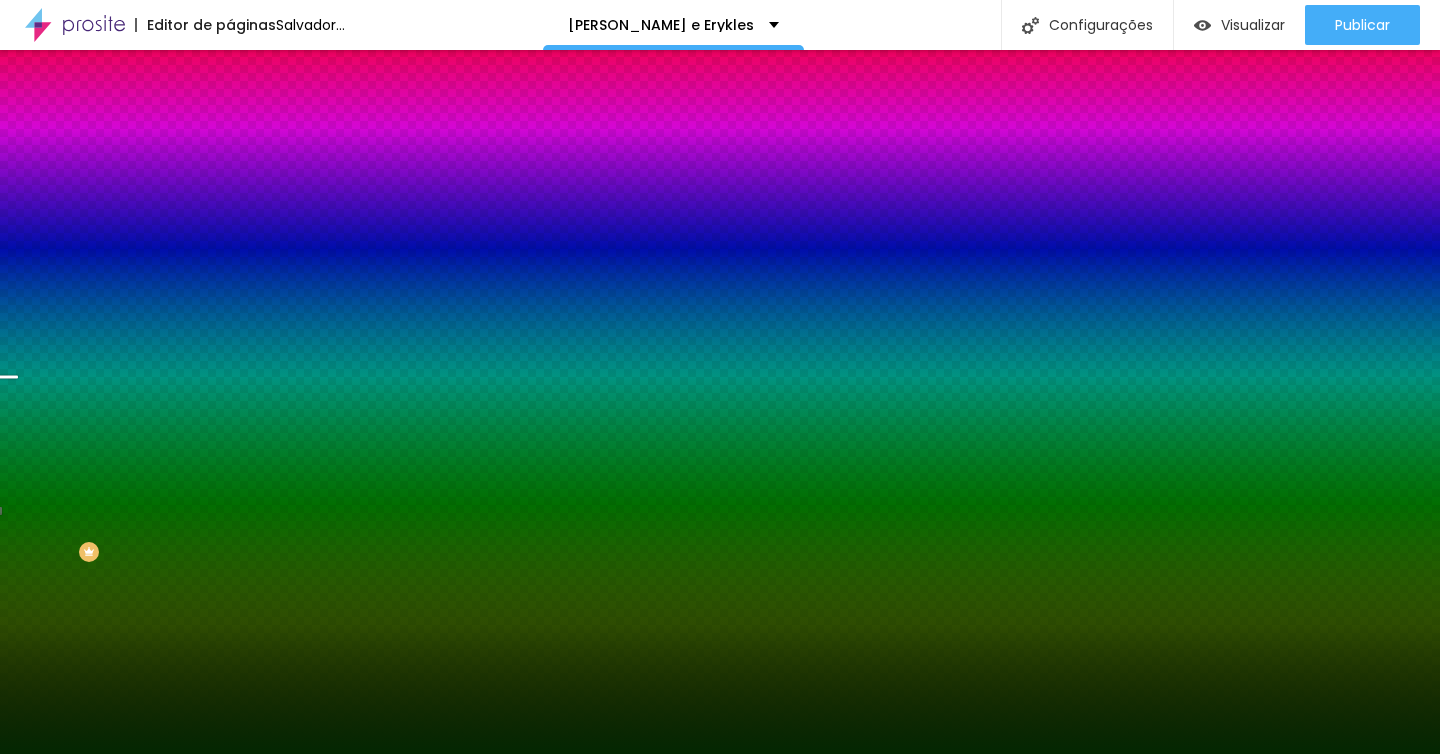 click at bounding box center (720, 754) 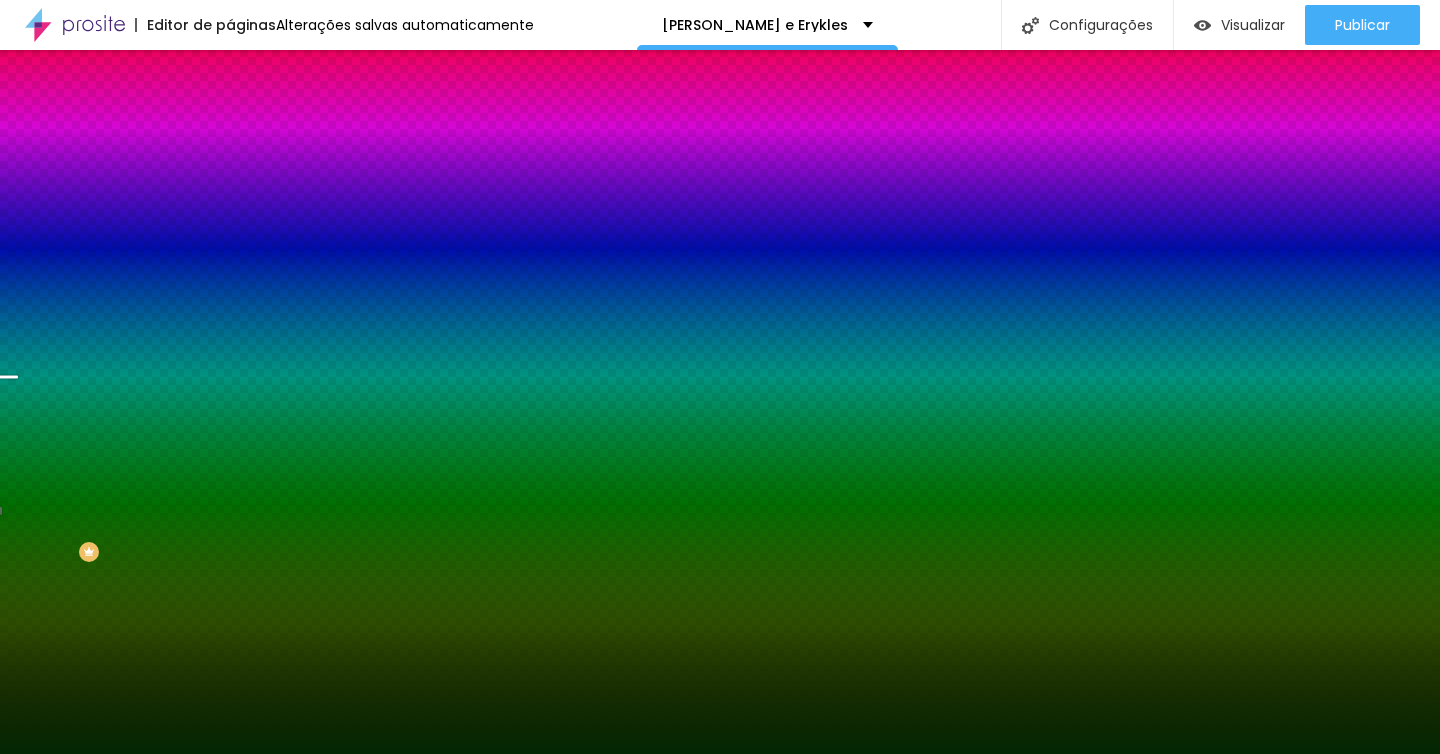 click 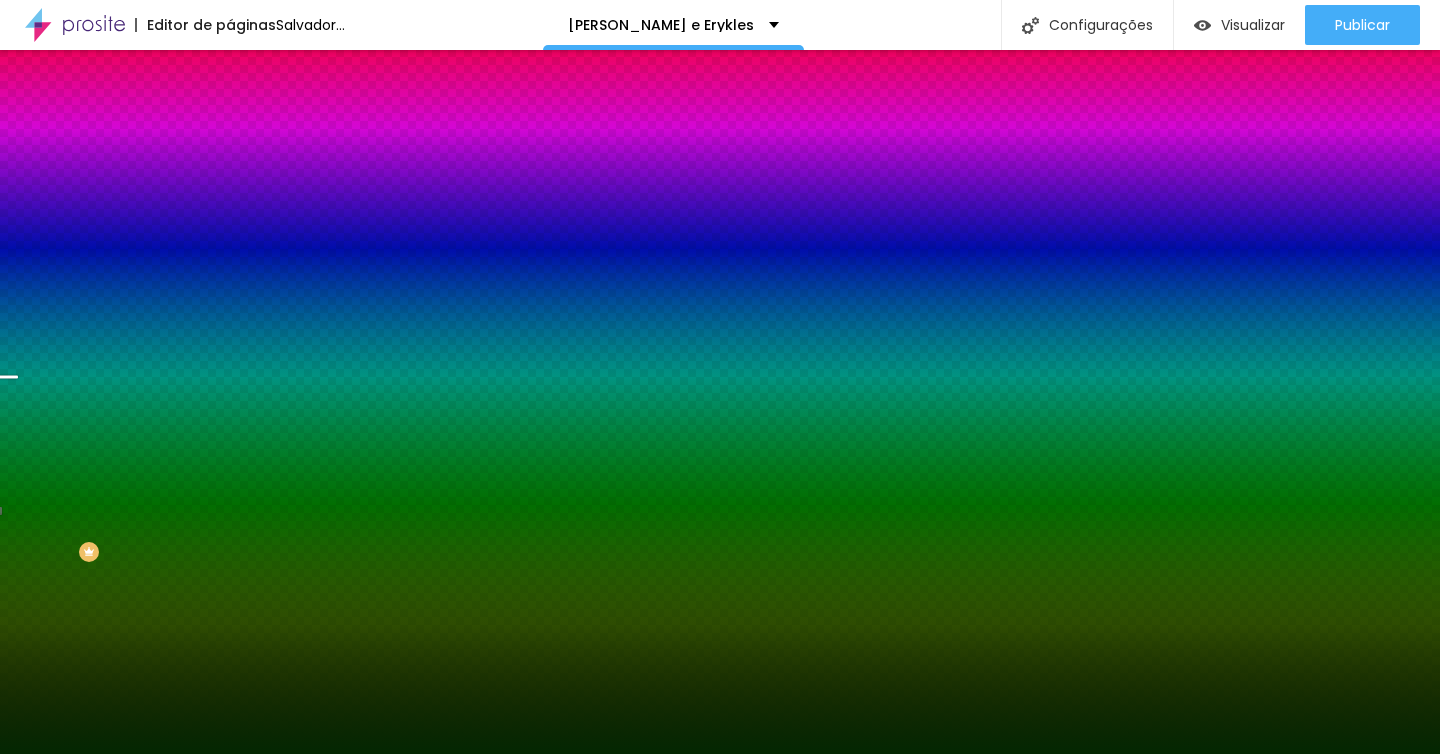 drag, startPoint x: 326, startPoint y: 740, endPoint x: 343, endPoint y: 741, distance: 17.029387 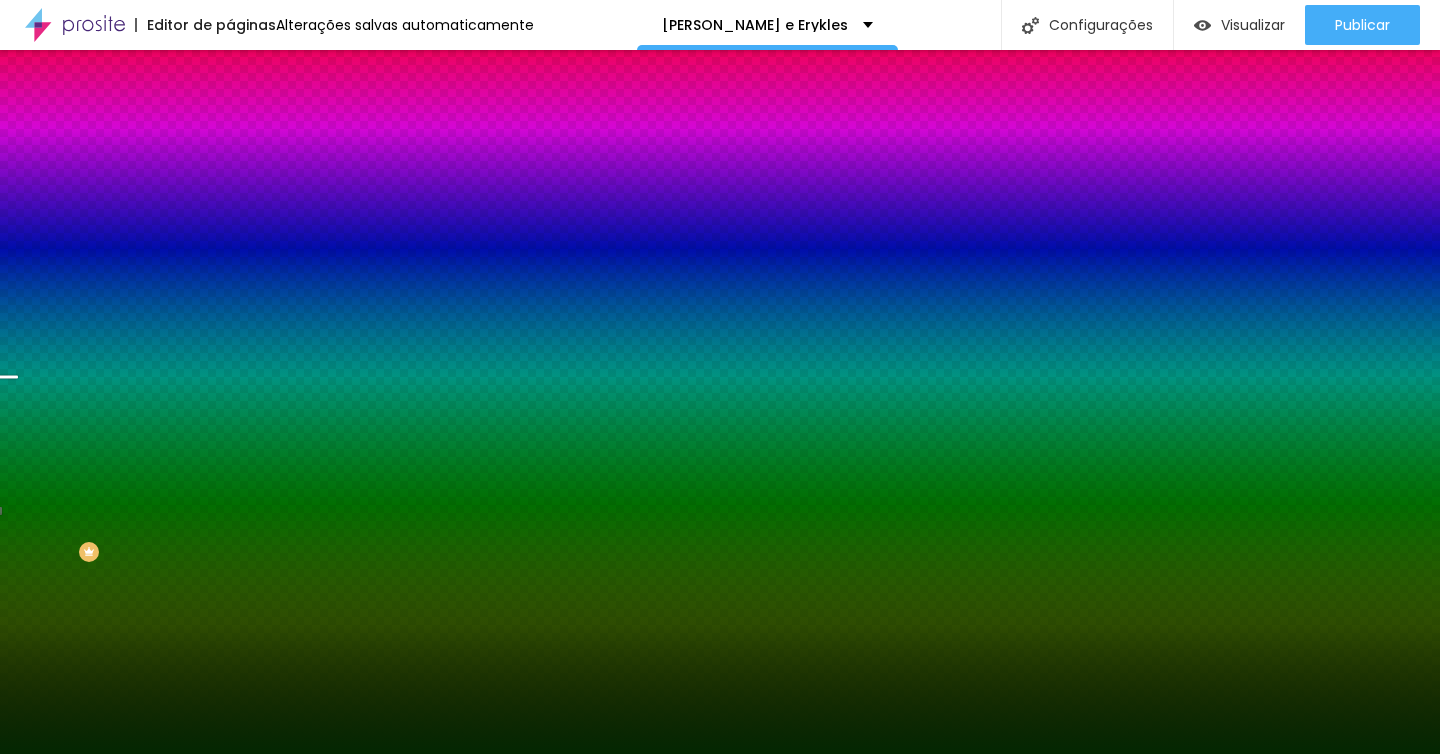 click at bounding box center [720, 754] 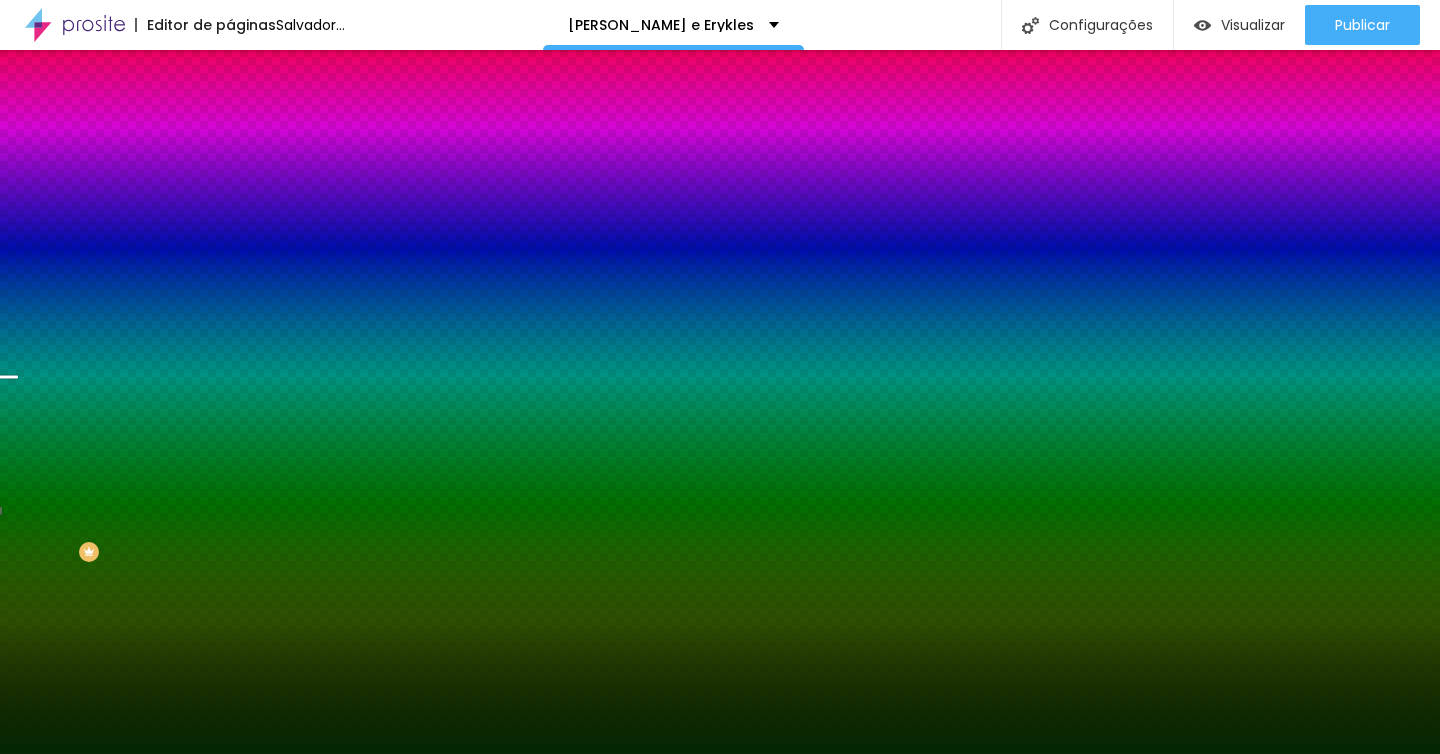 click at bounding box center [345, 393] 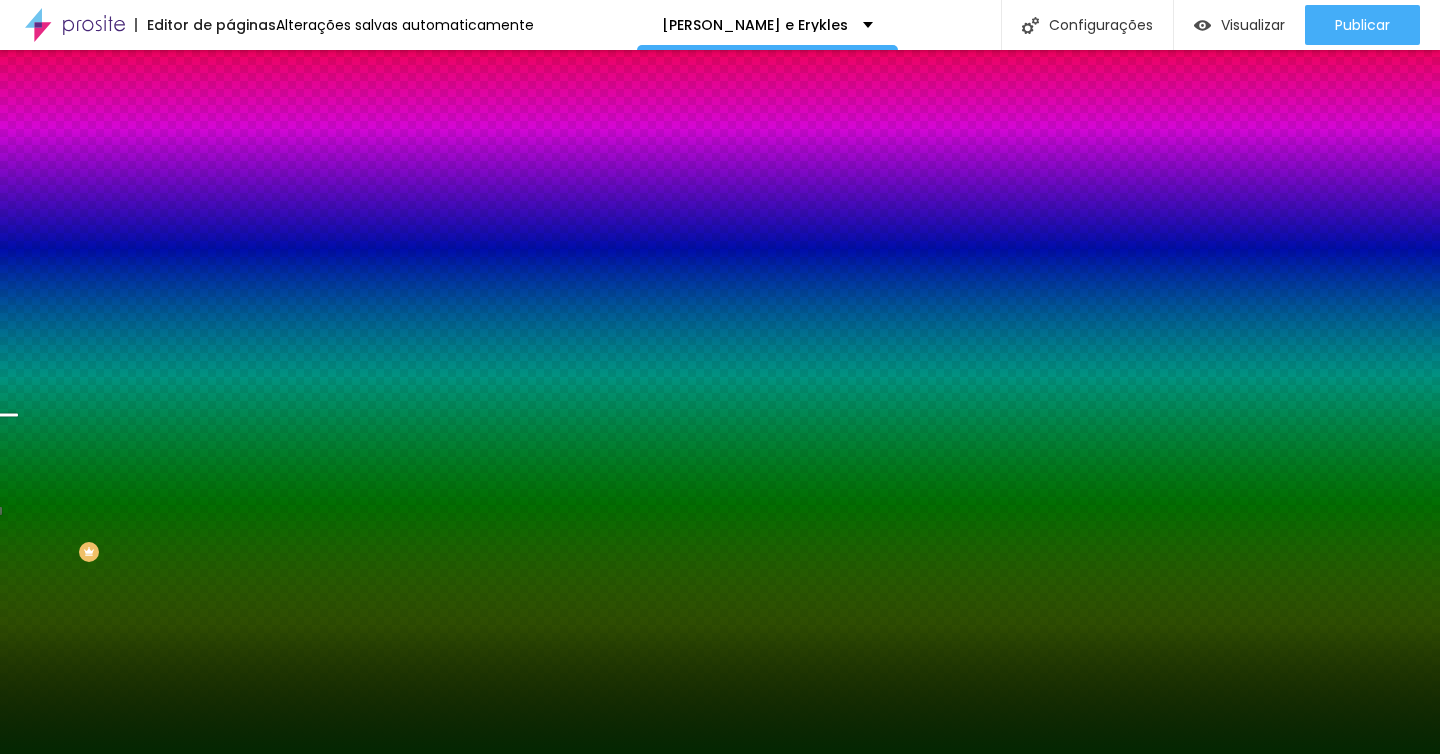 drag, startPoint x: 204, startPoint y: 412, endPoint x: 204, endPoint y: 427, distance: 15 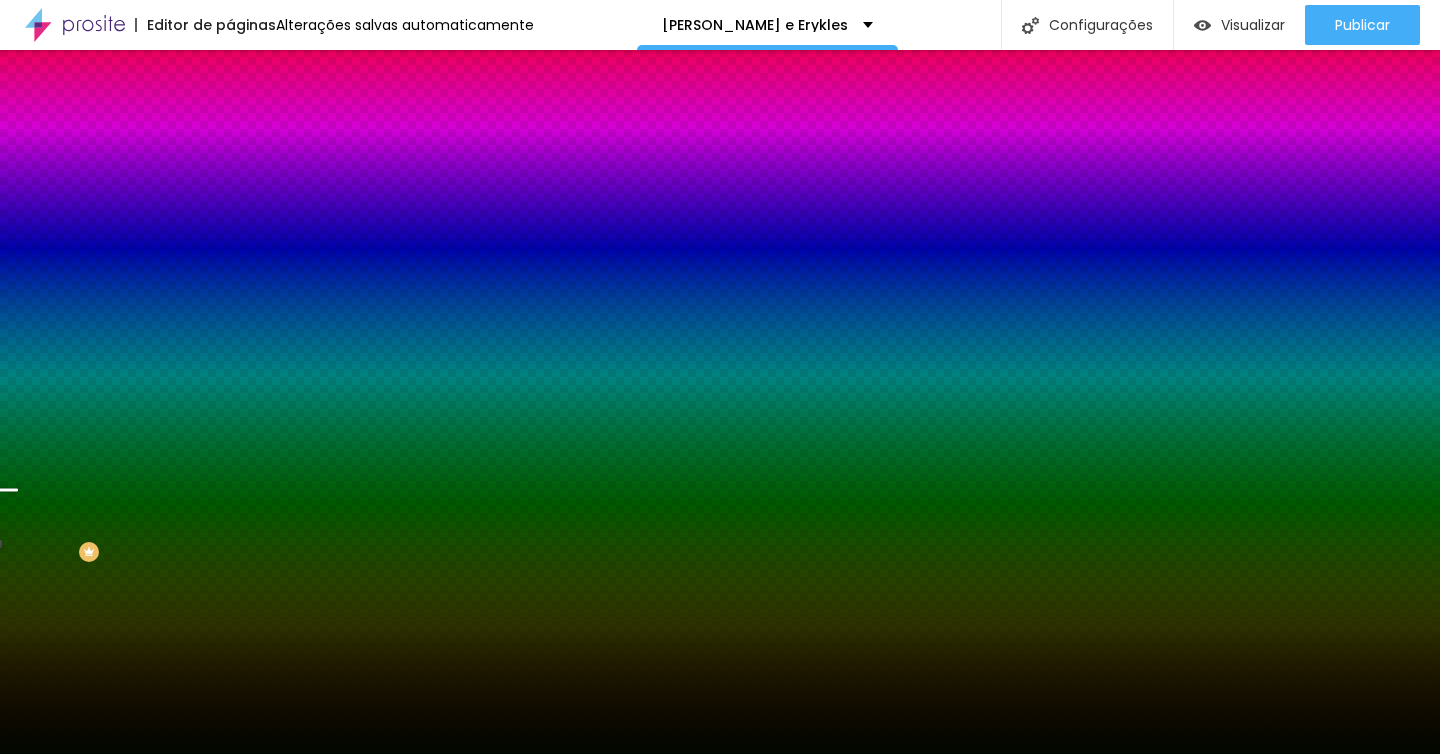 type on "#020700" 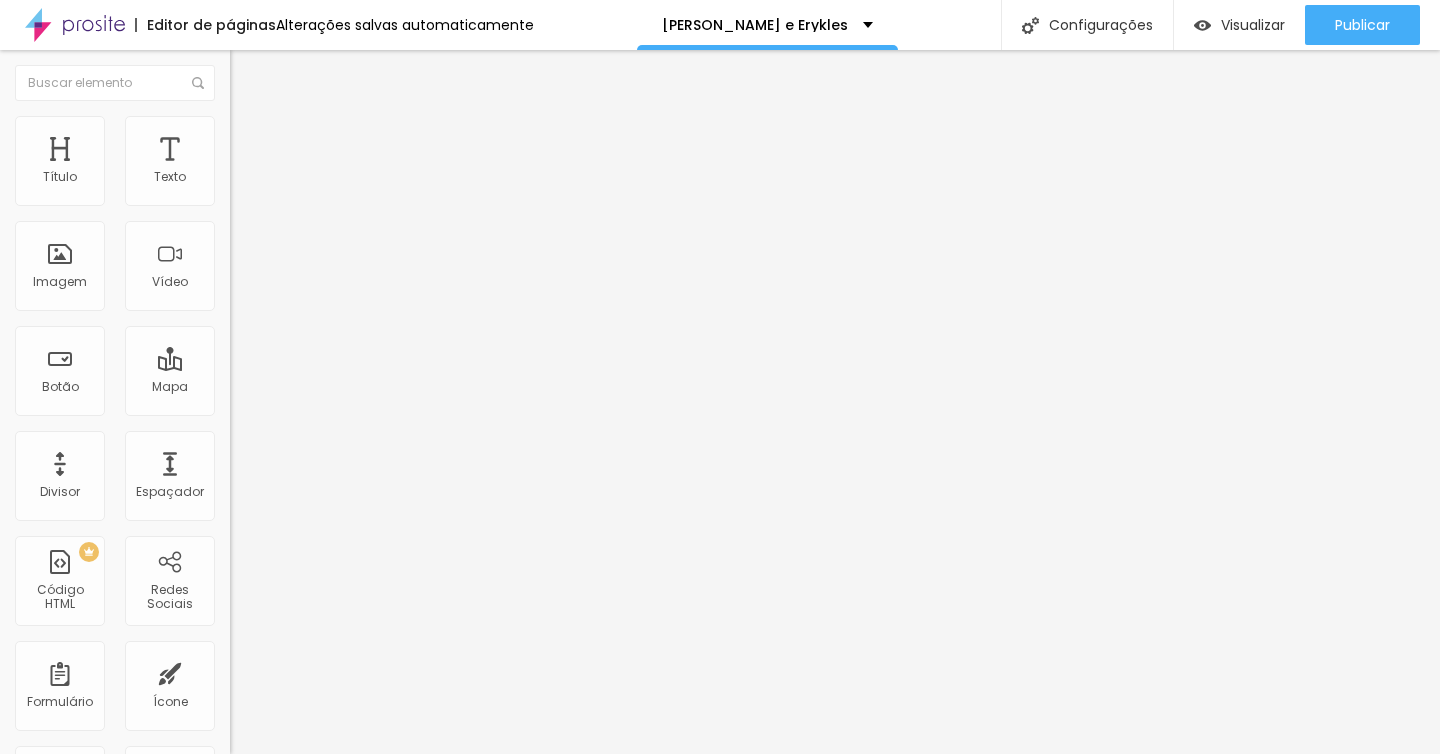 click on "Estilo" at bounding box center (345, 126) 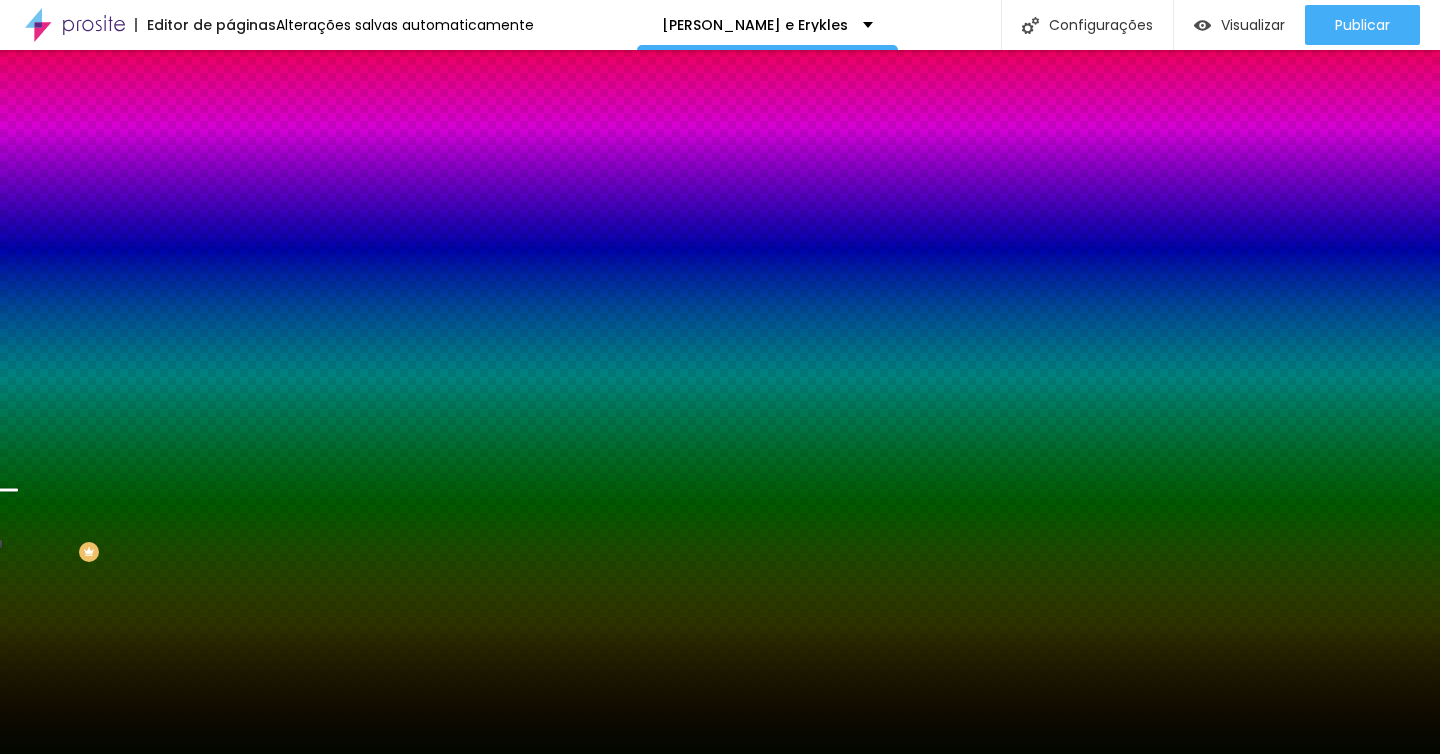 click at bounding box center (239, 145) 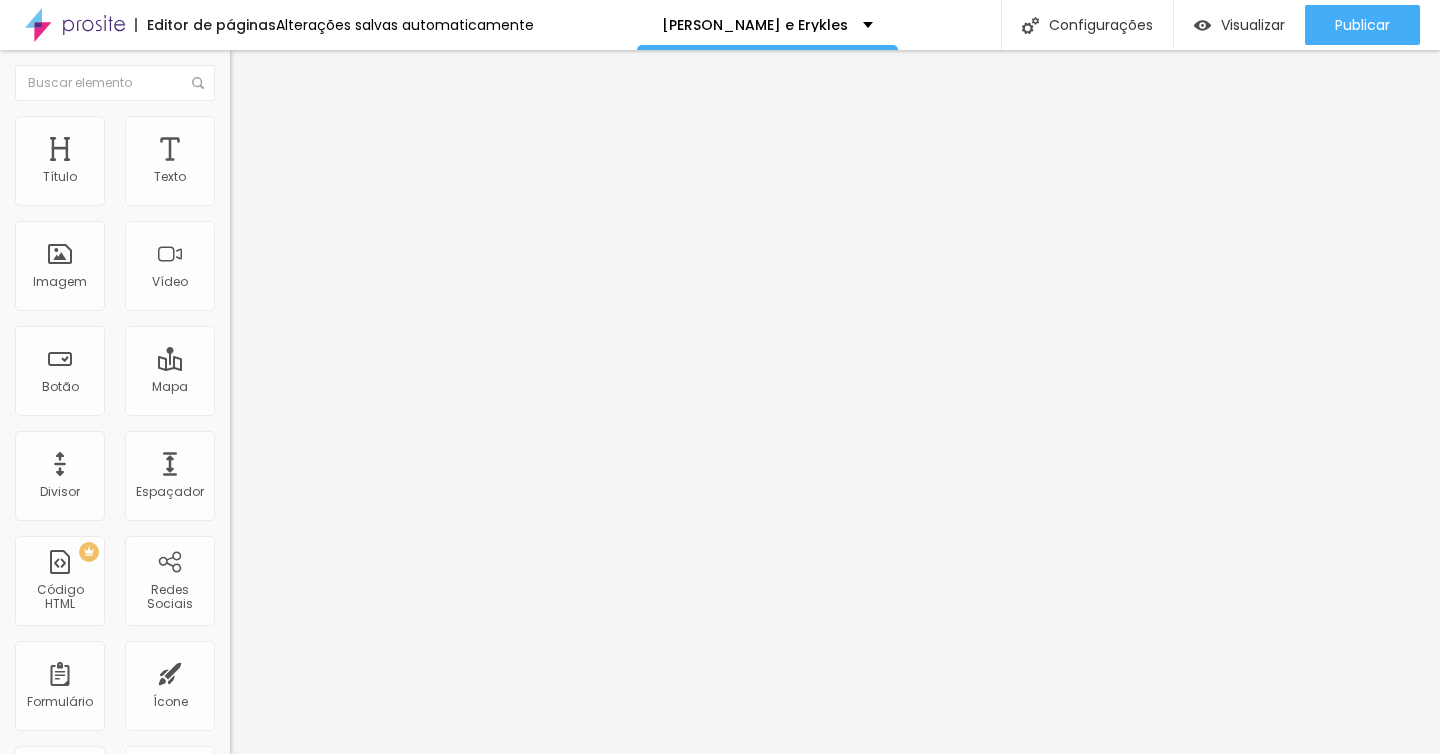 click on "Conteúdo" at bounding box center [279, 109] 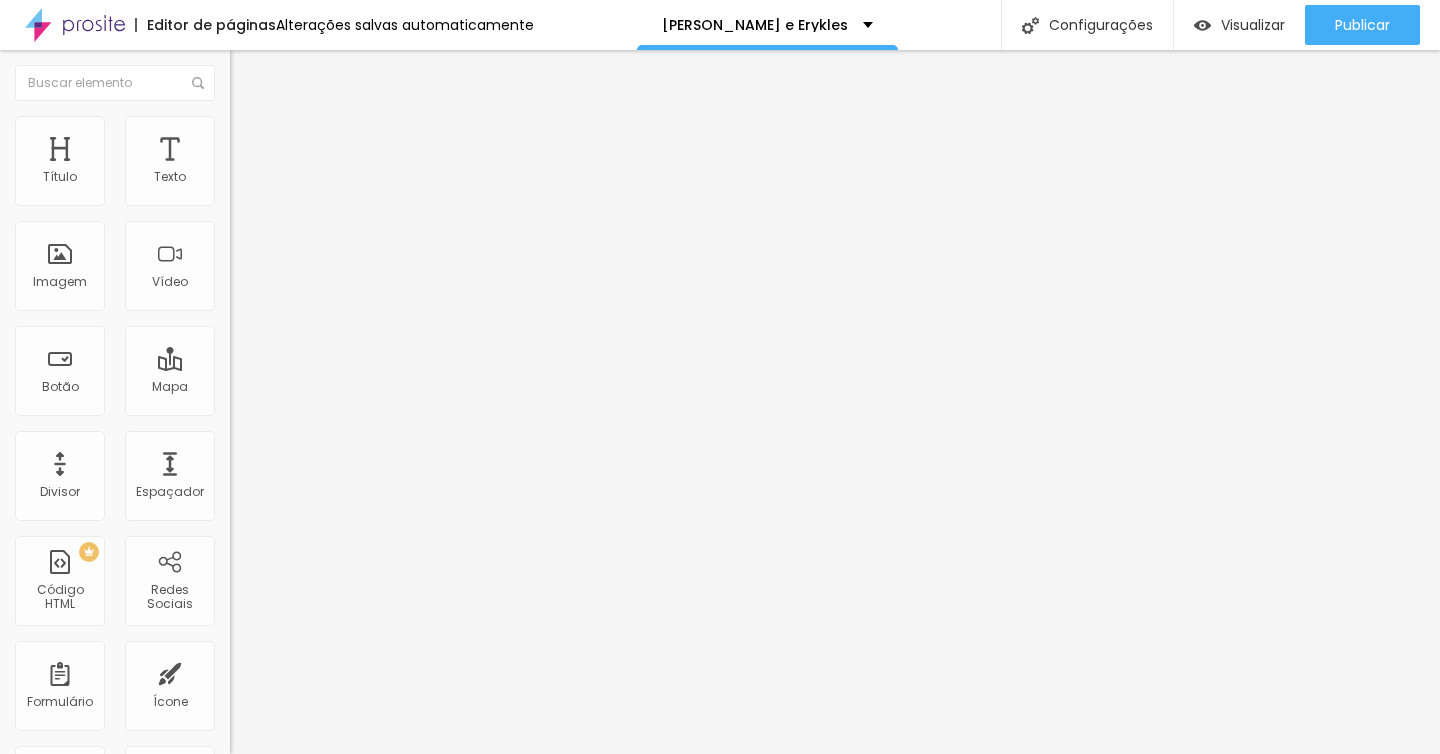click on "Estilo" at bounding box center (345, 126) 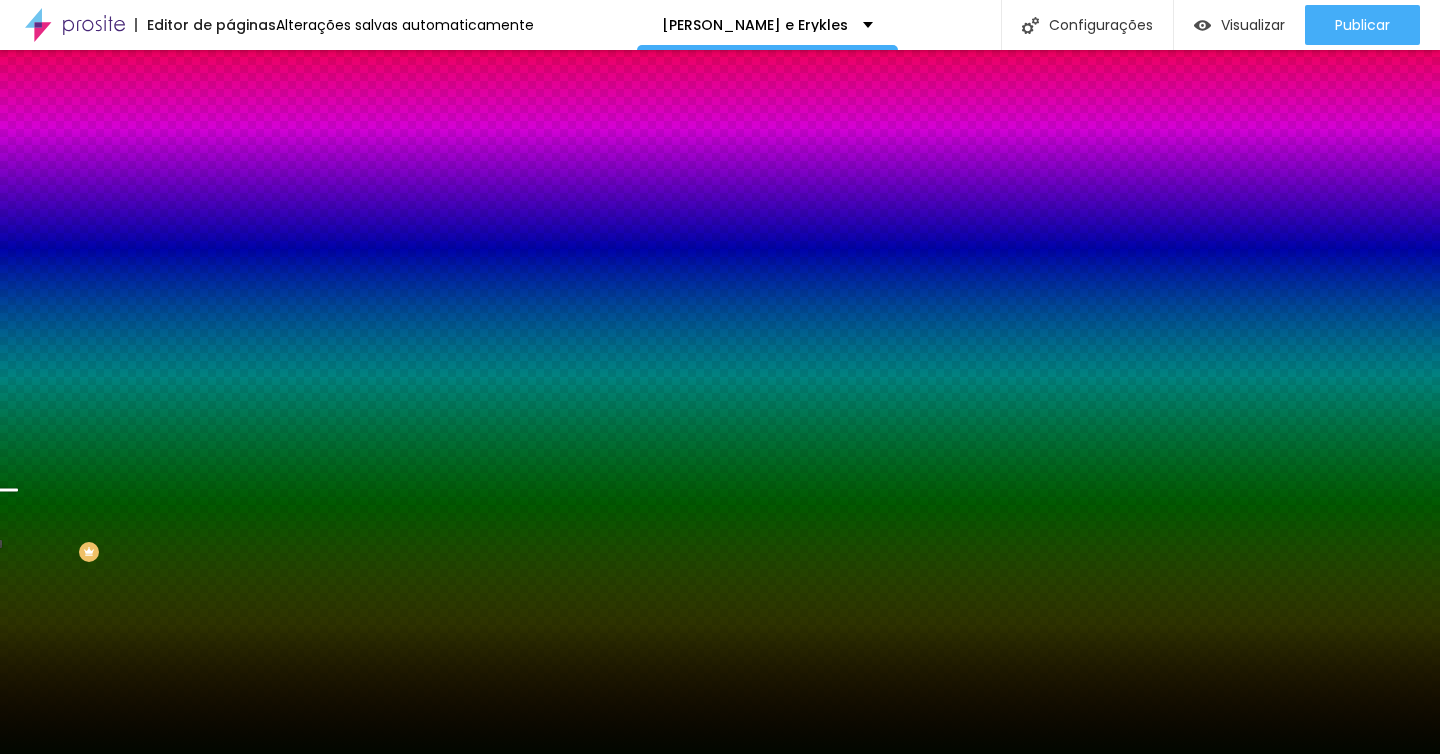click at bounding box center [345, 660] 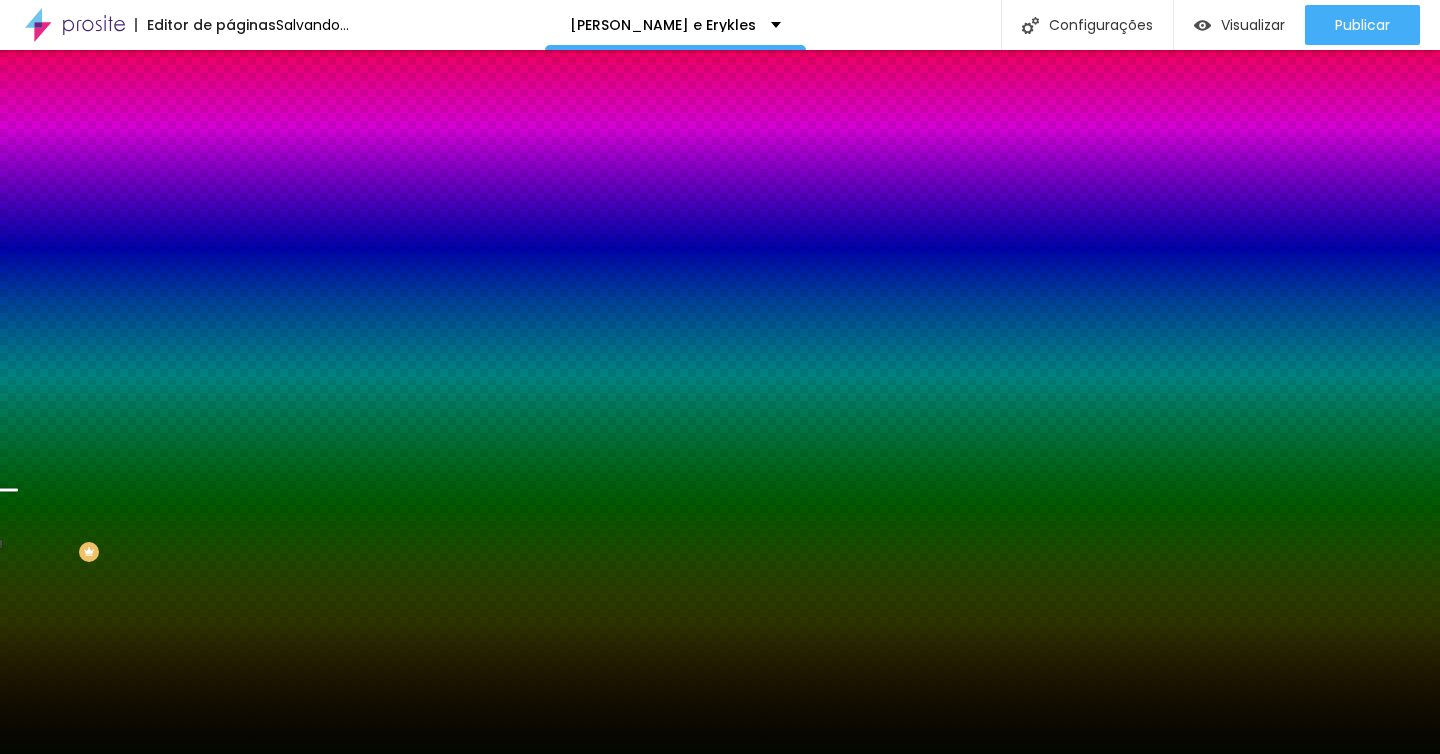 type on "27" 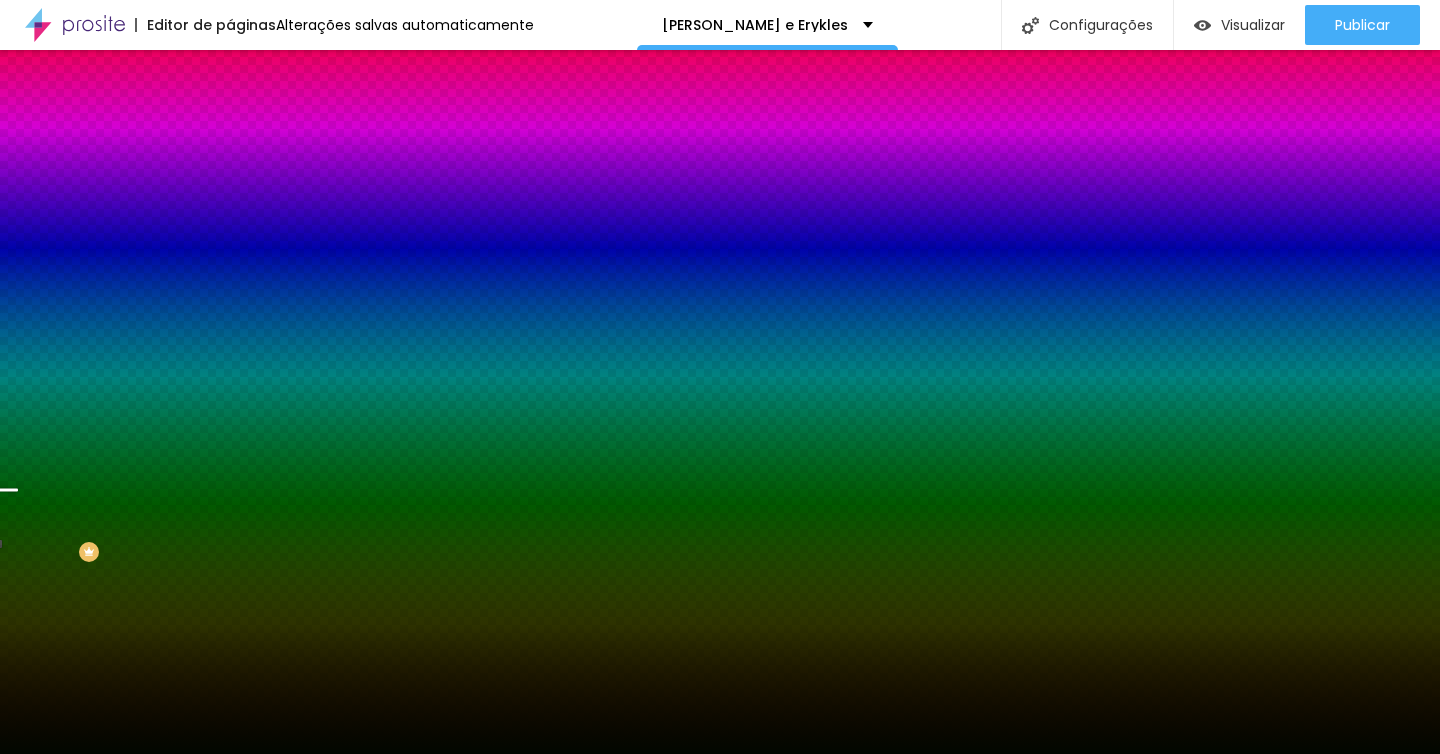type on "28" 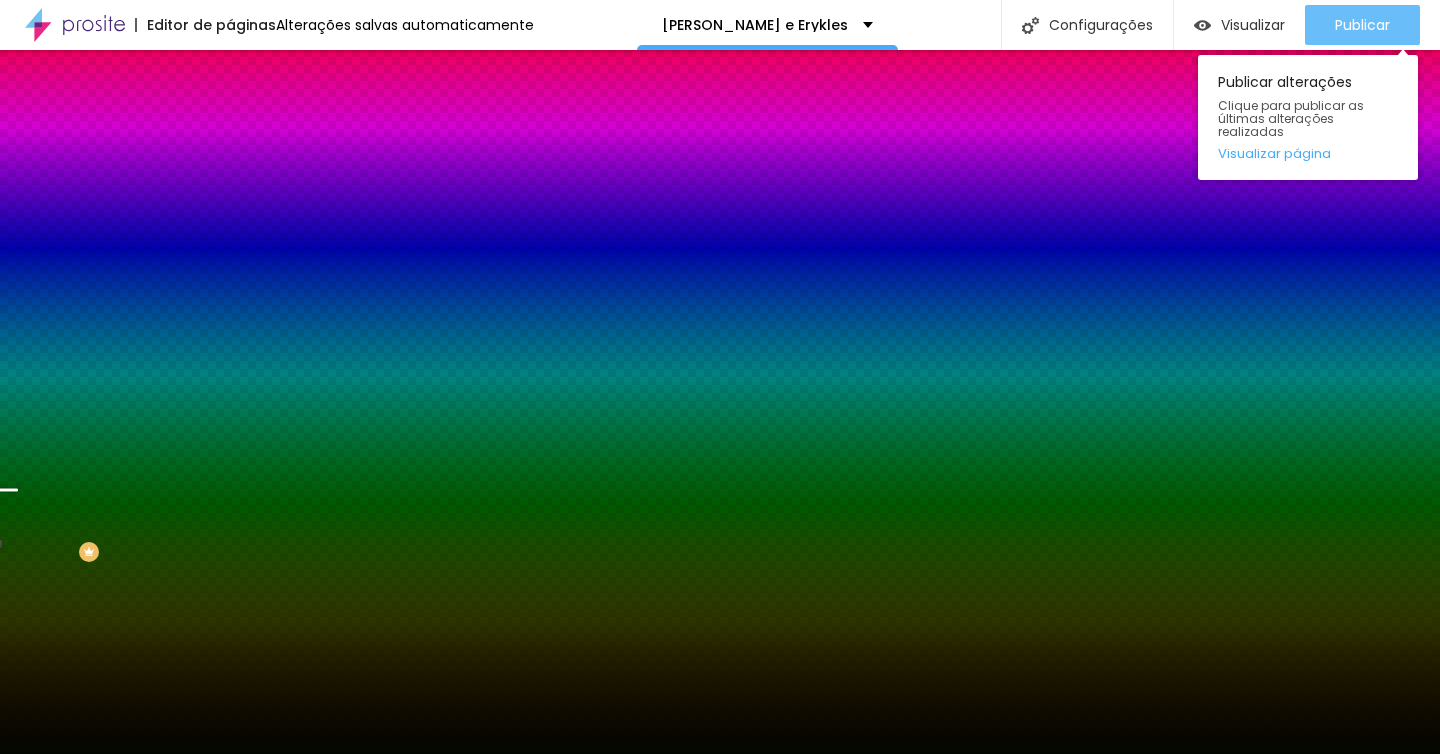 click on "Publicar" at bounding box center [1362, 25] 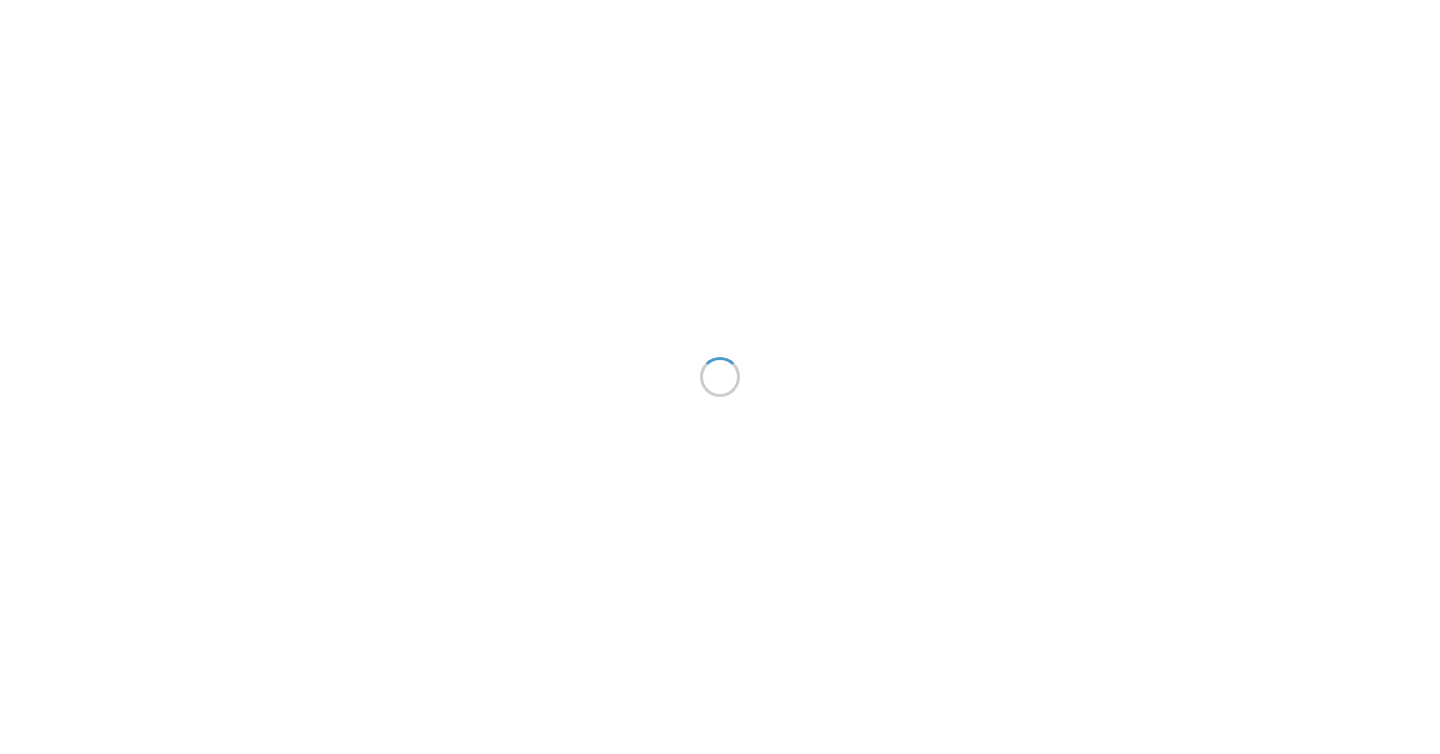 scroll, scrollTop: 0, scrollLeft: 0, axis: both 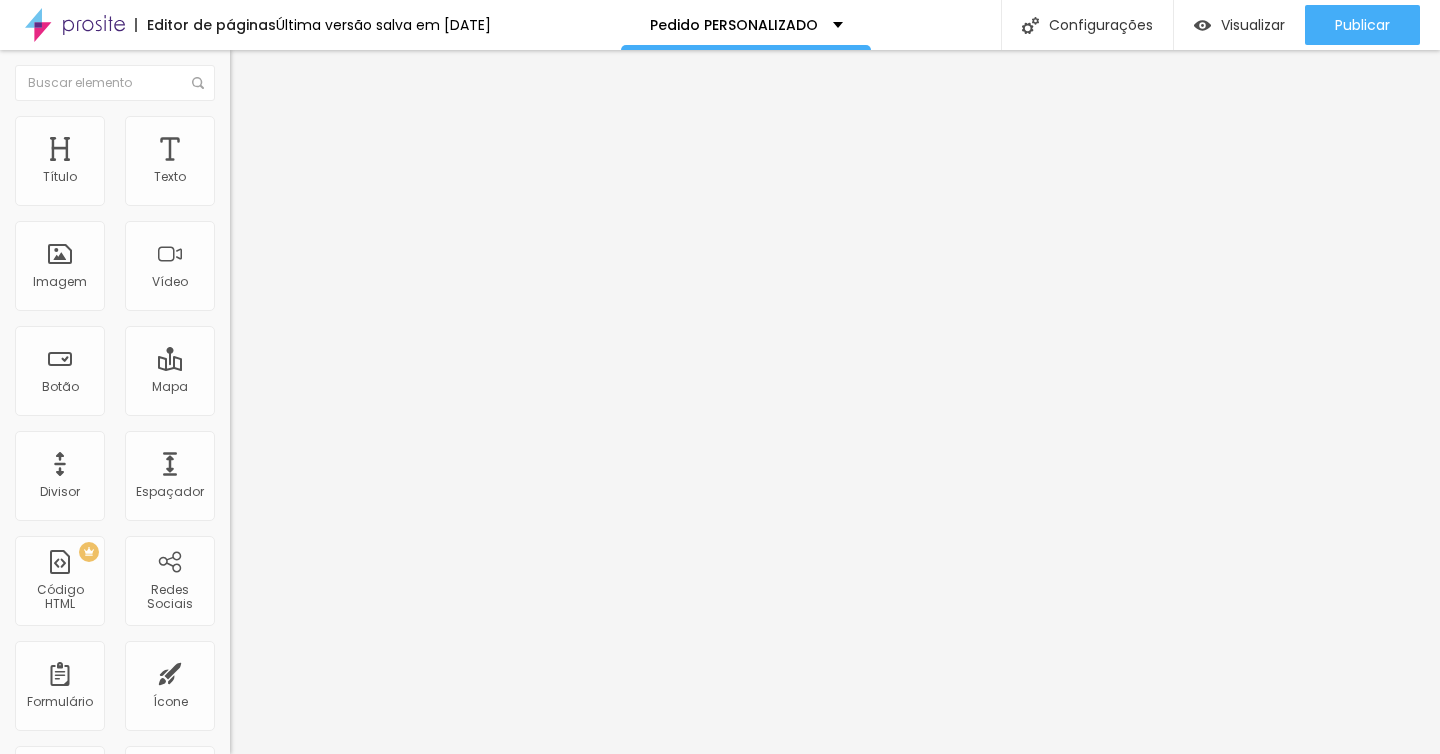 click at bounding box center [244, 181] 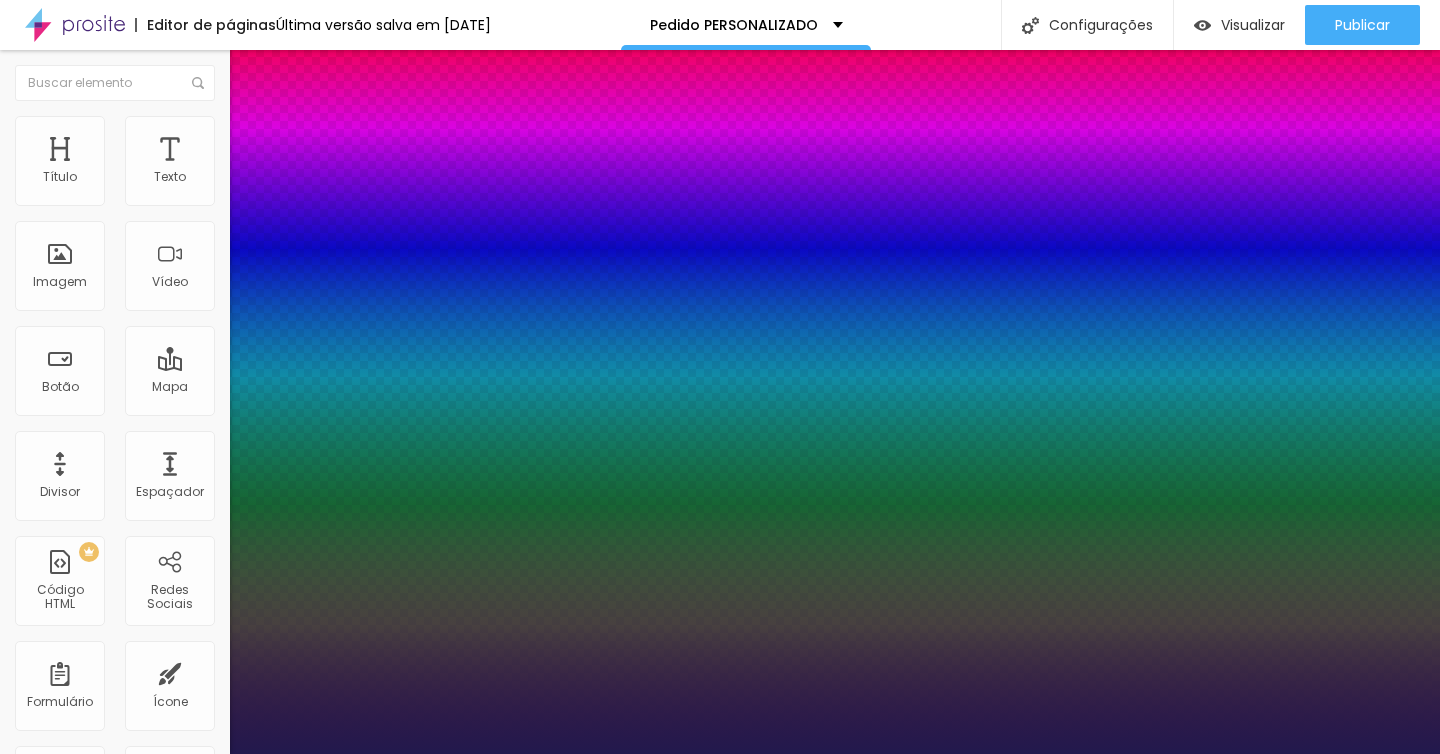 type on "1" 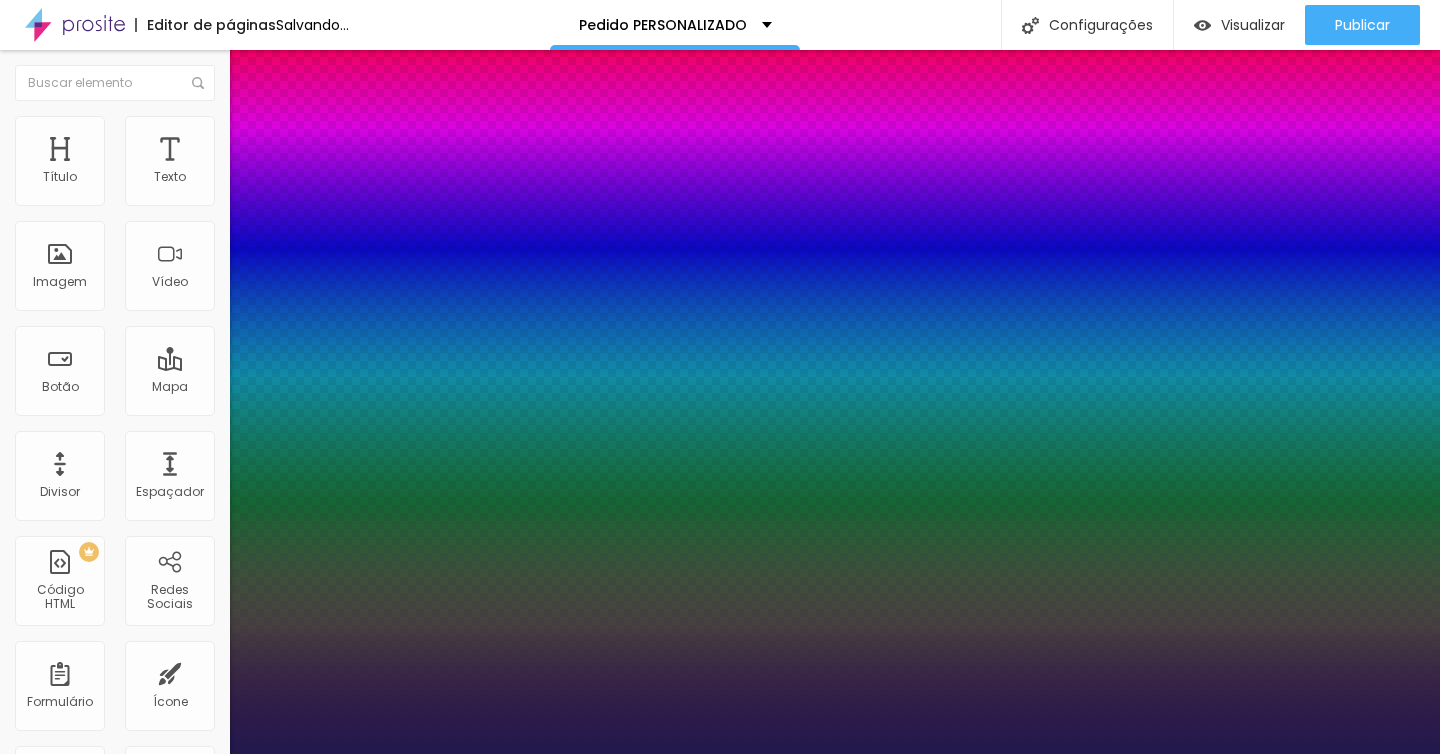 type on "40" 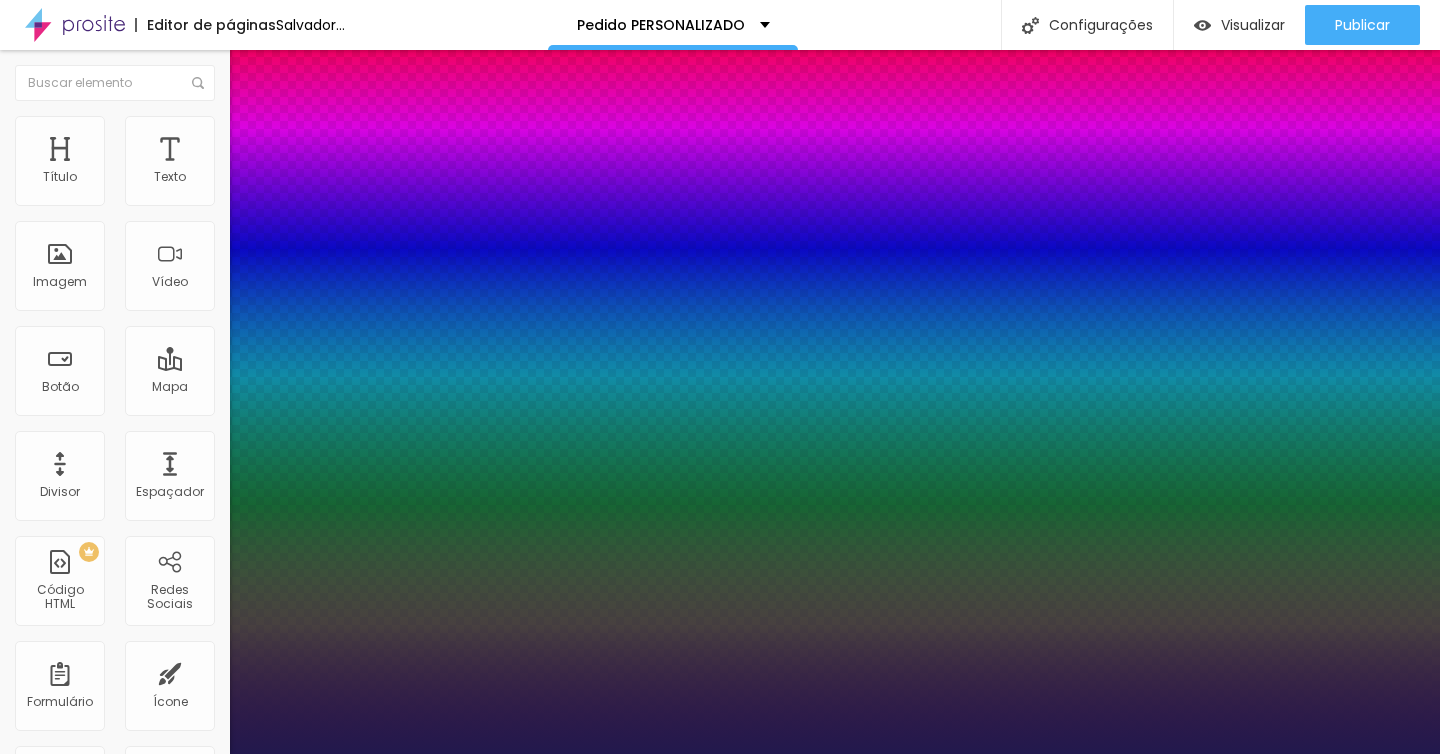 drag, startPoint x: 329, startPoint y: 341, endPoint x: 307, endPoint y: 341, distance: 22 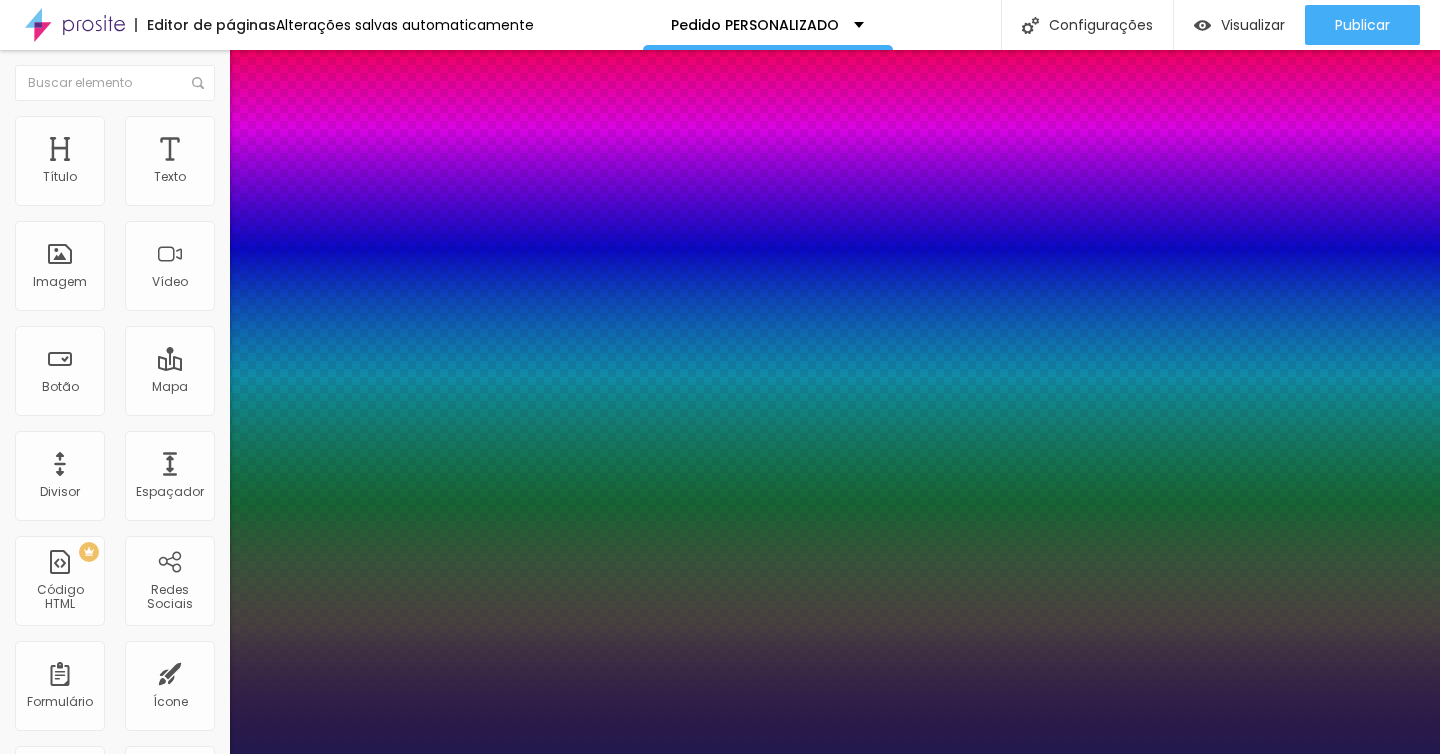 click at bounding box center (720, 754) 